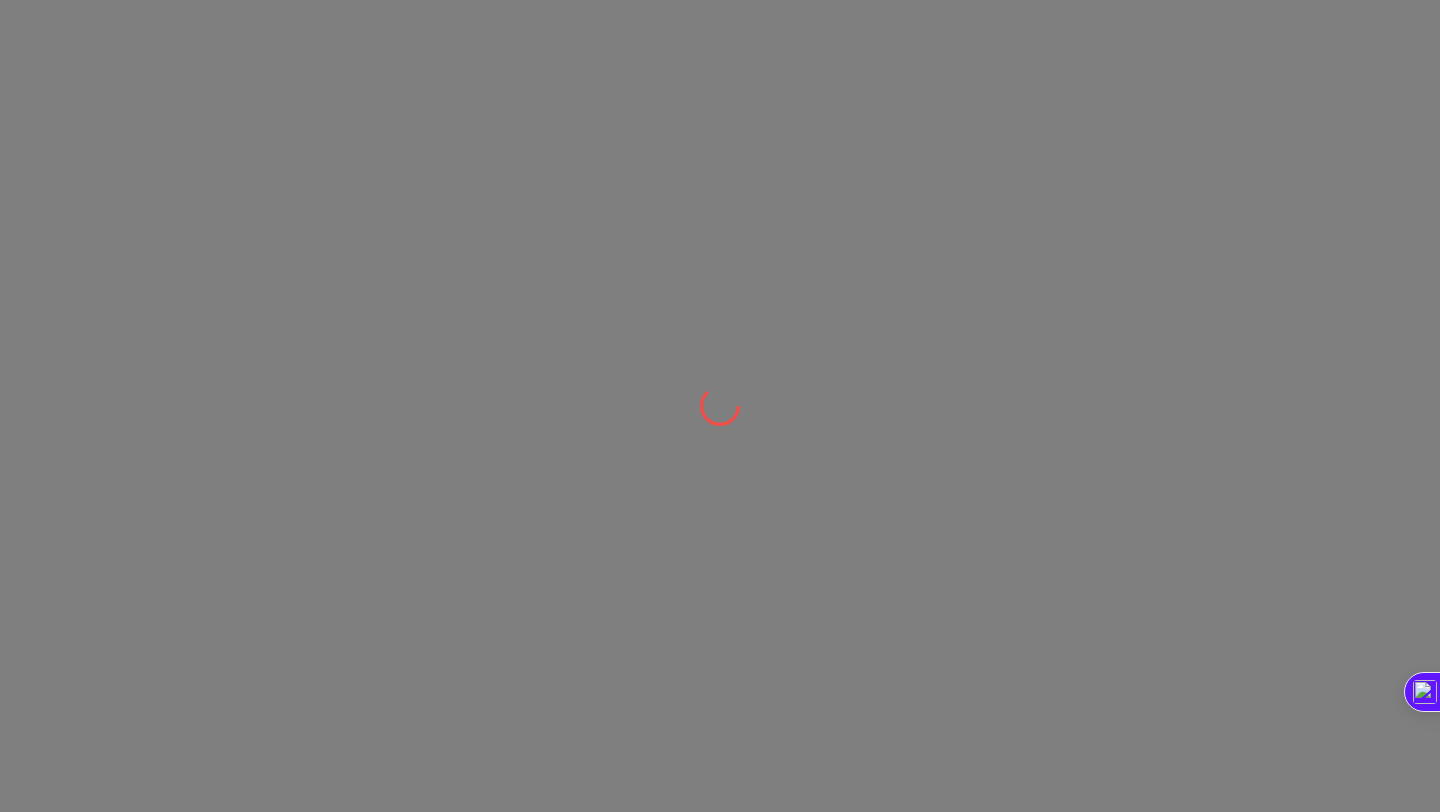 scroll, scrollTop: 0, scrollLeft: 0, axis: both 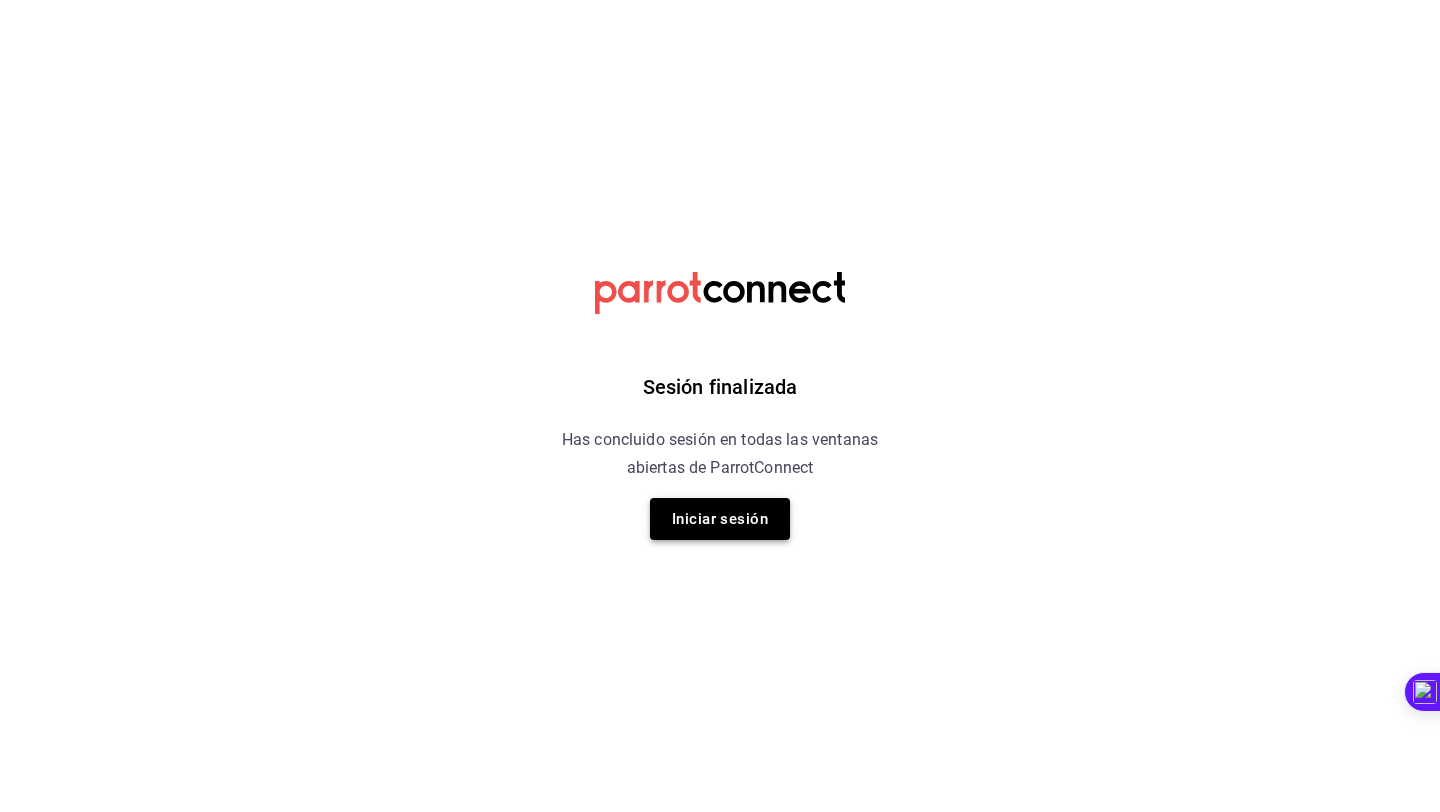 click on "Iniciar sesión" at bounding box center (720, 519) 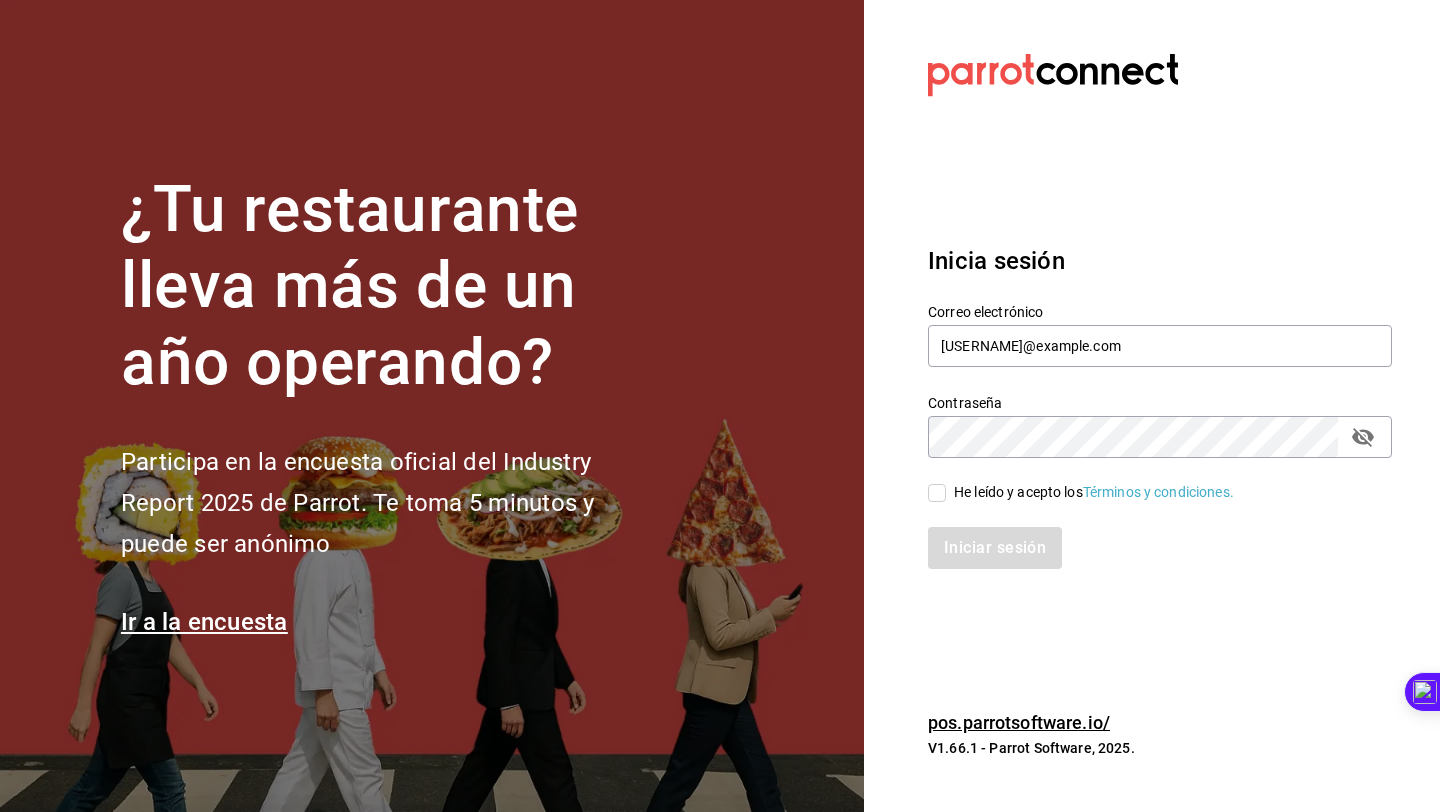 click on "He leído y acepto los  Términos y condiciones." at bounding box center (937, 493) 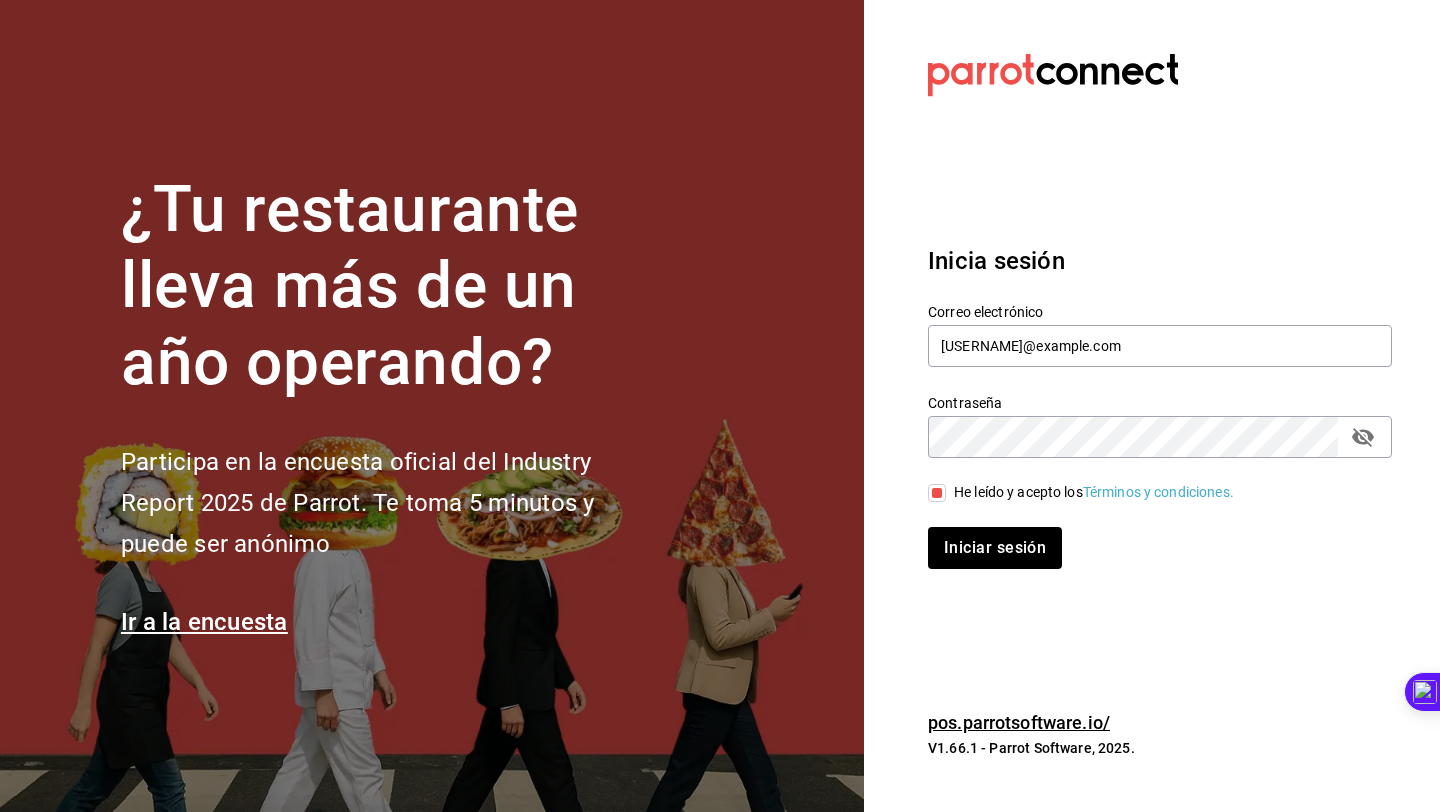 click on "Iniciar sesión" at bounding box center [1148, 536] 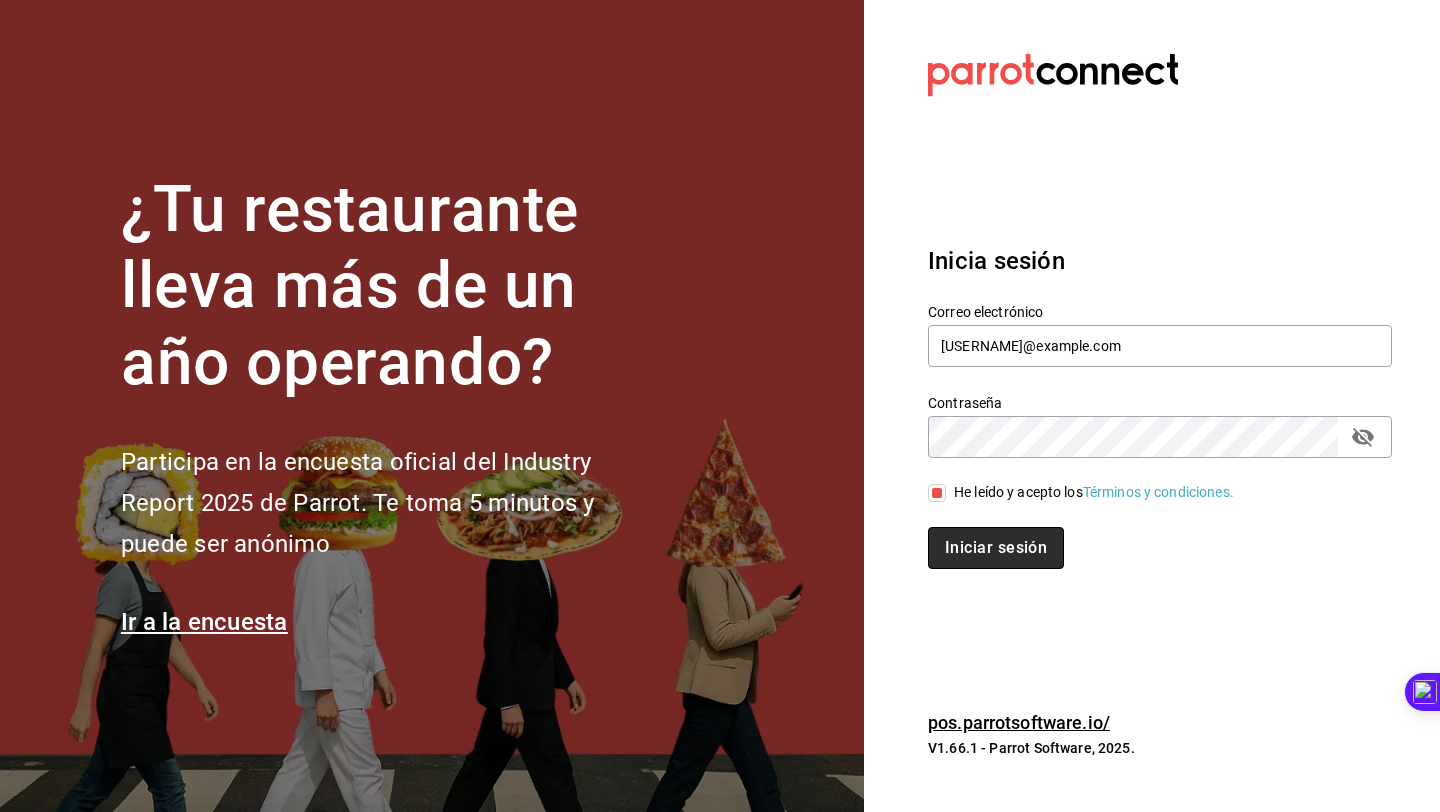 click on "Iniciar sesión" at bounding box center [996, 548] 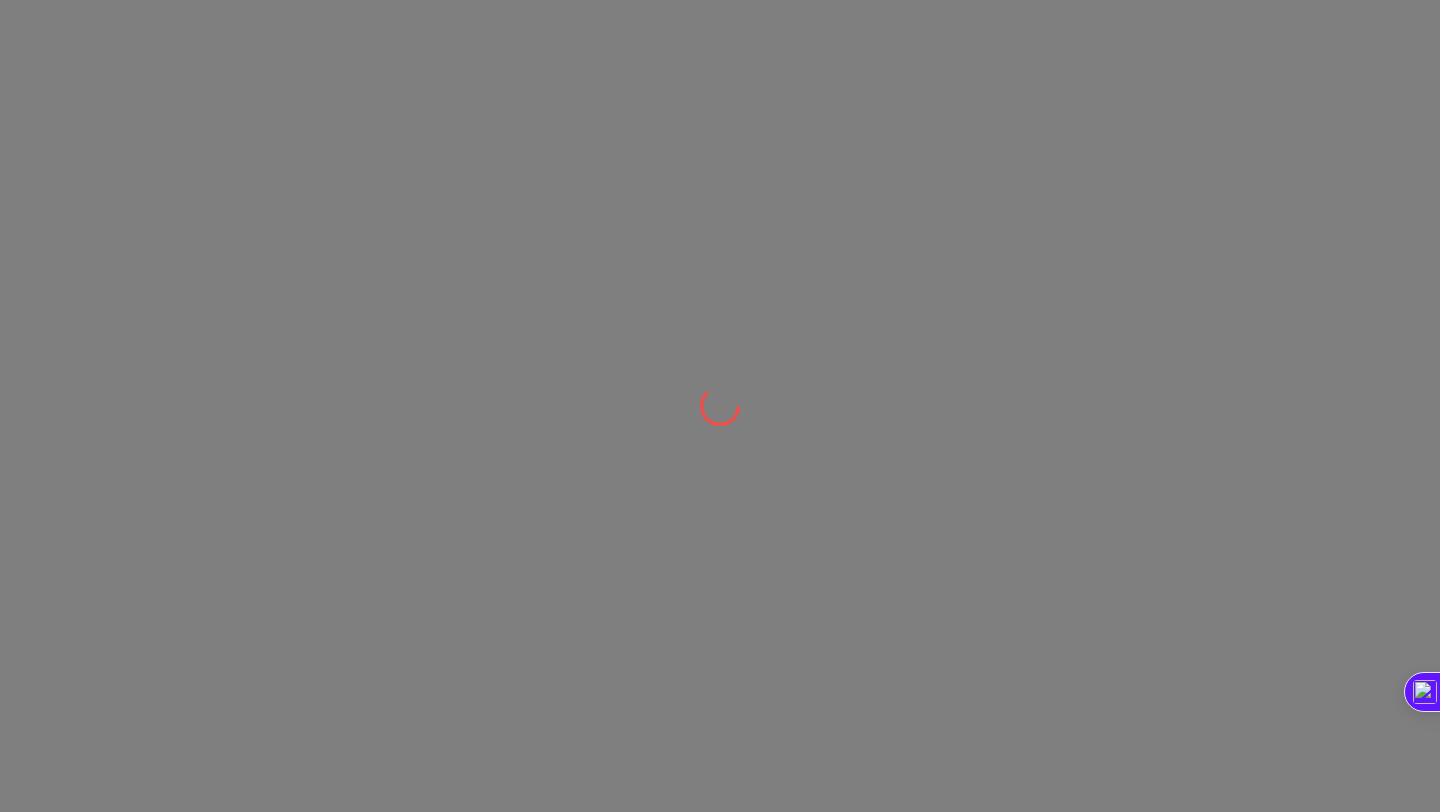 scroll, scrollTop: 0, scrollLeft: 0, axis: both 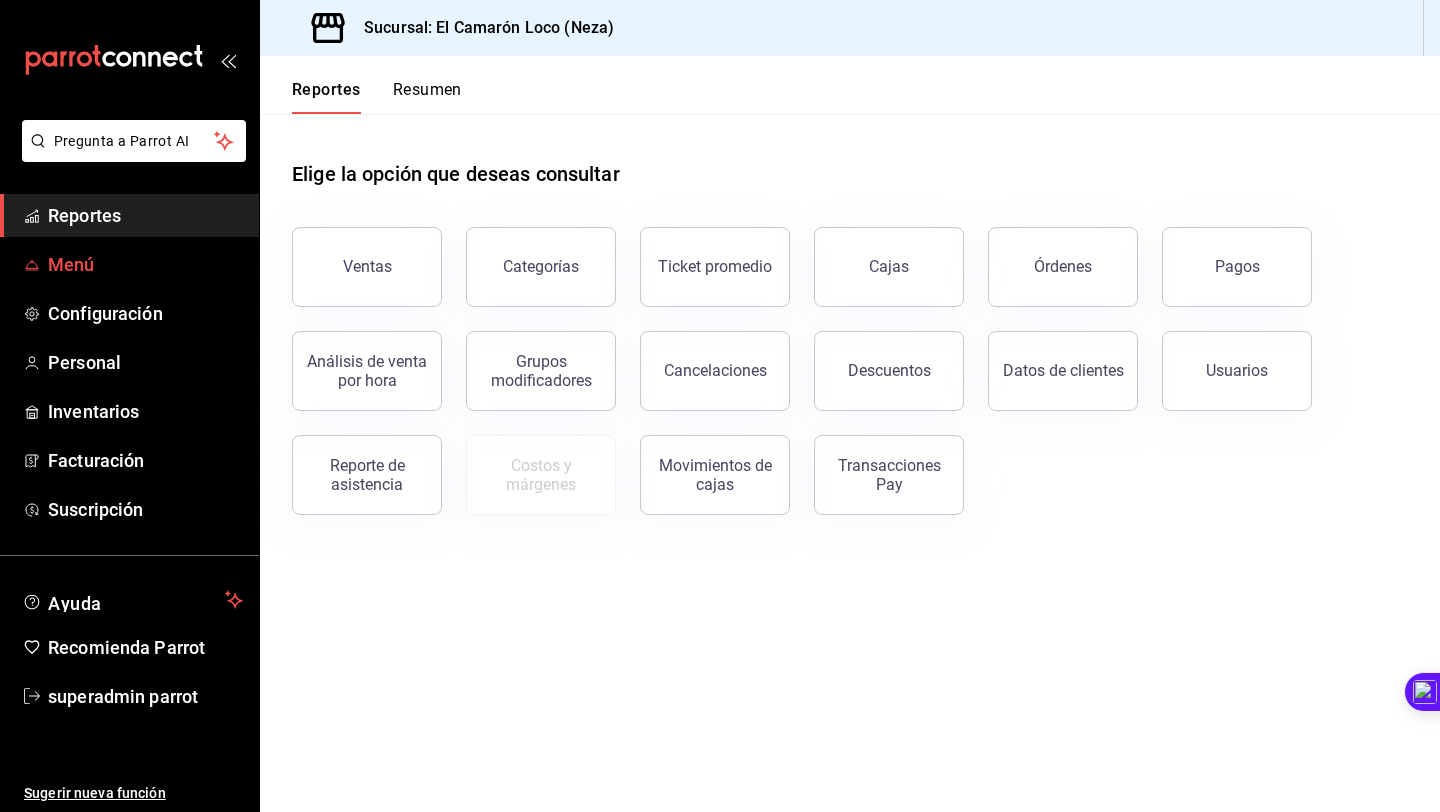 click on "Menú" at bounding box center (145, 264) 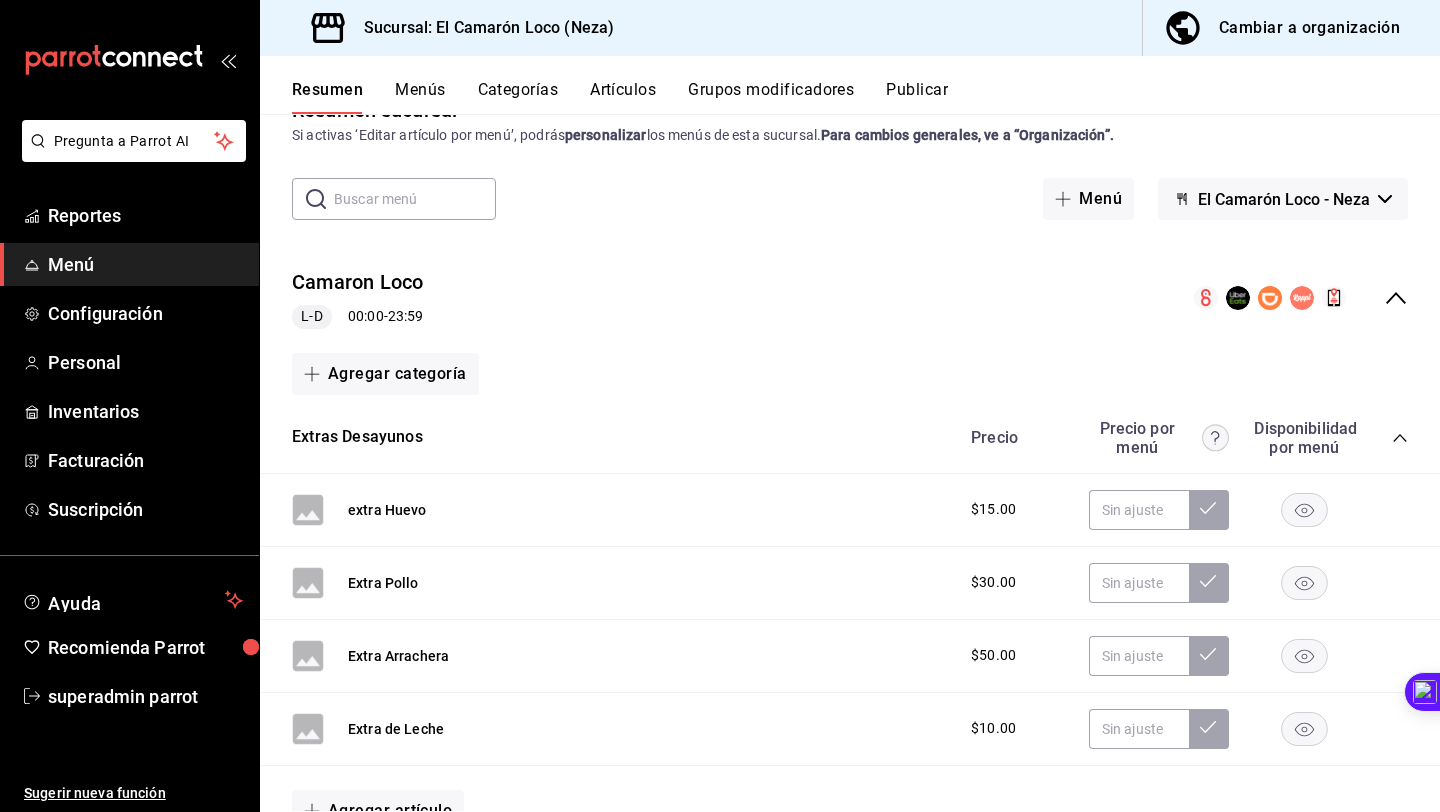 scroll, scrollTop: 66, scrollLeft: 0, axis: vertical 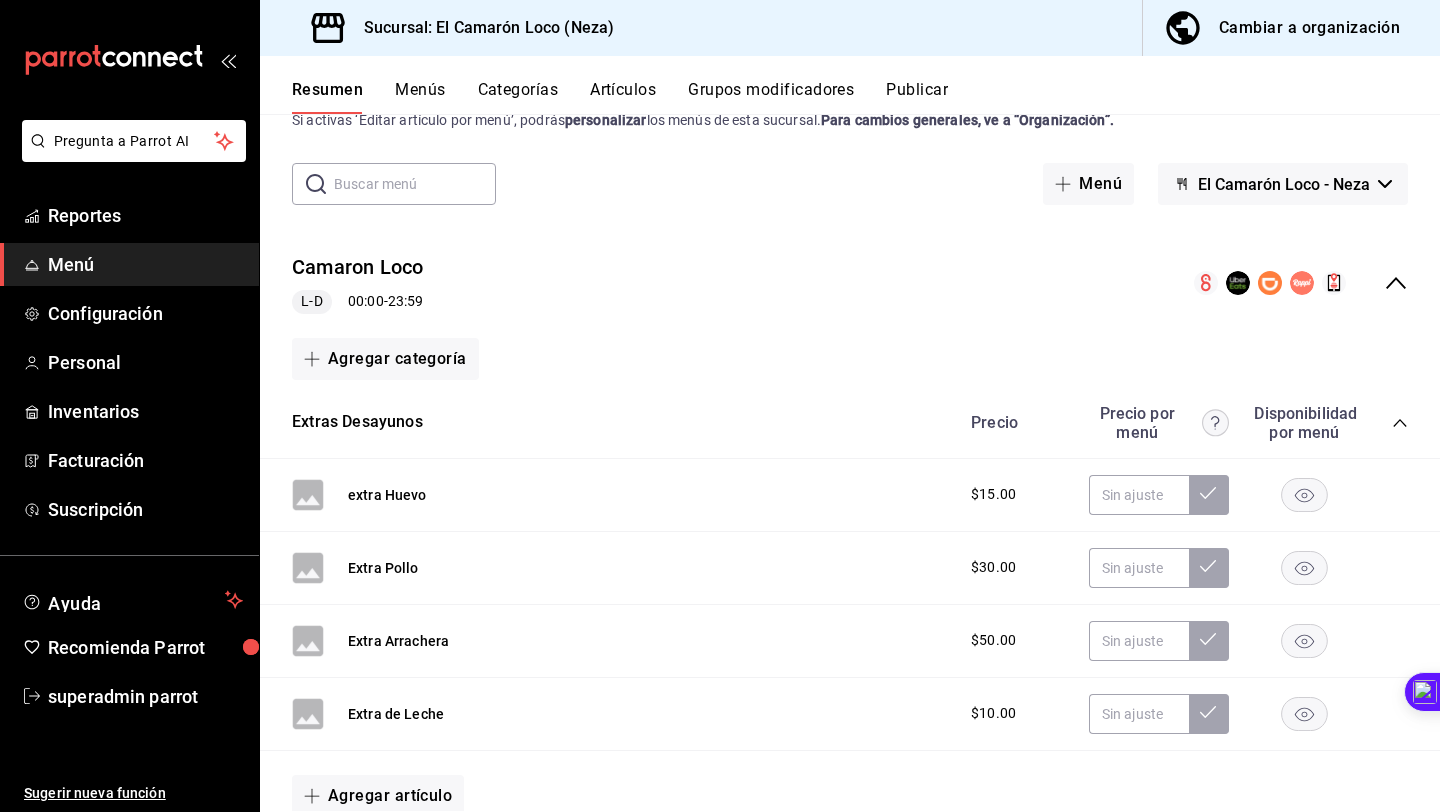 click at bounding box center [415, 184] 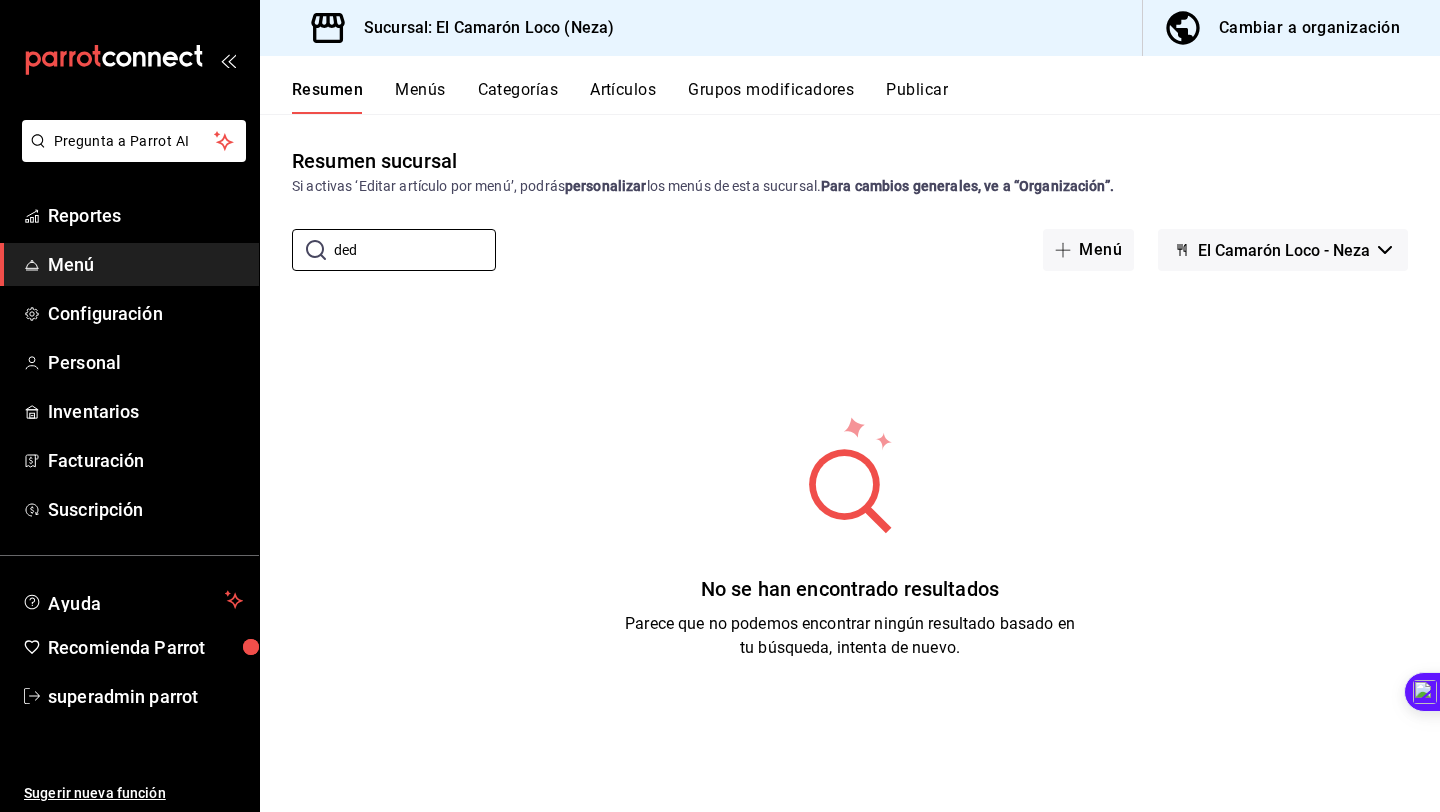 scroll, scrollTop: 0, scrollLeft: 0, axis: both 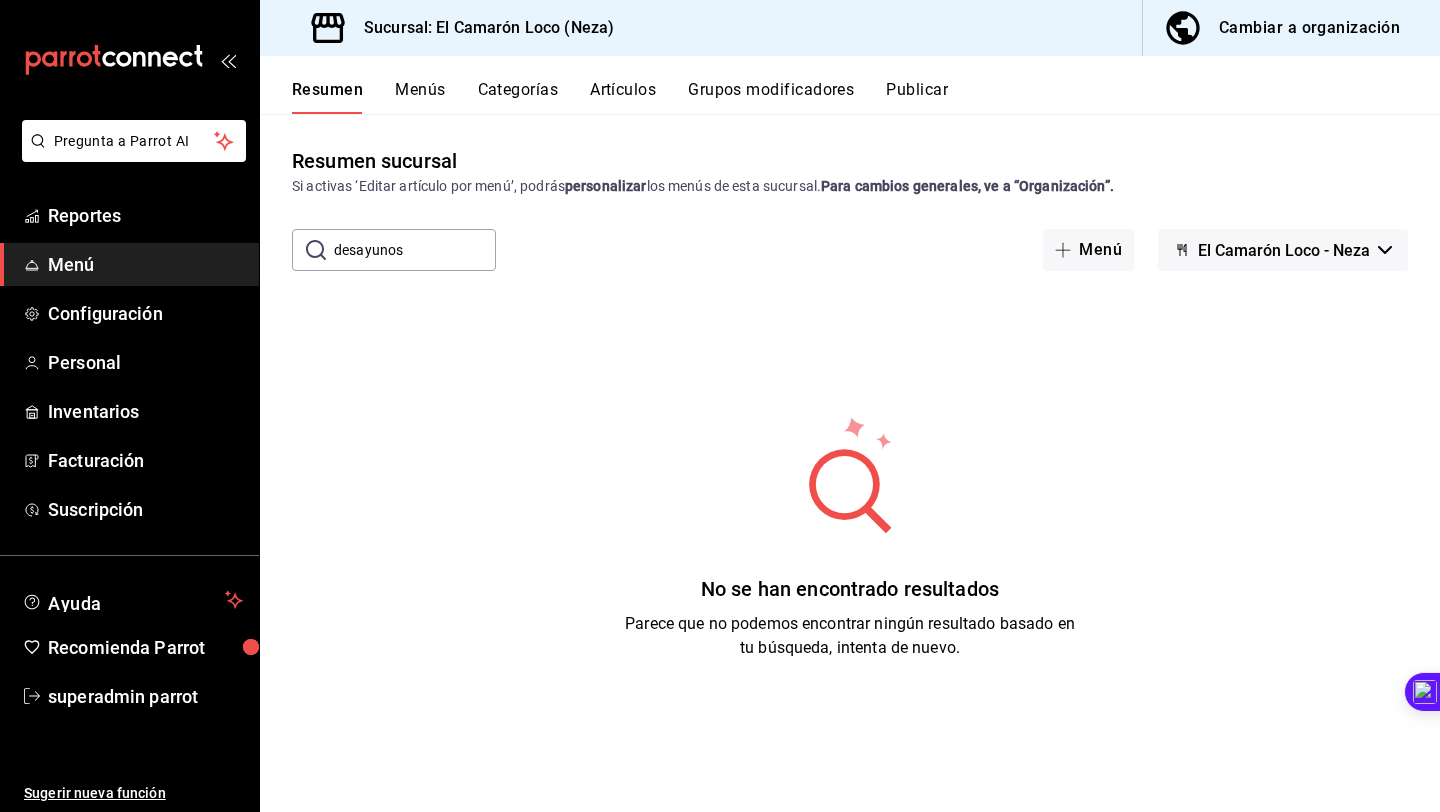 click on "desayunos" at bounding box center (415, 250) 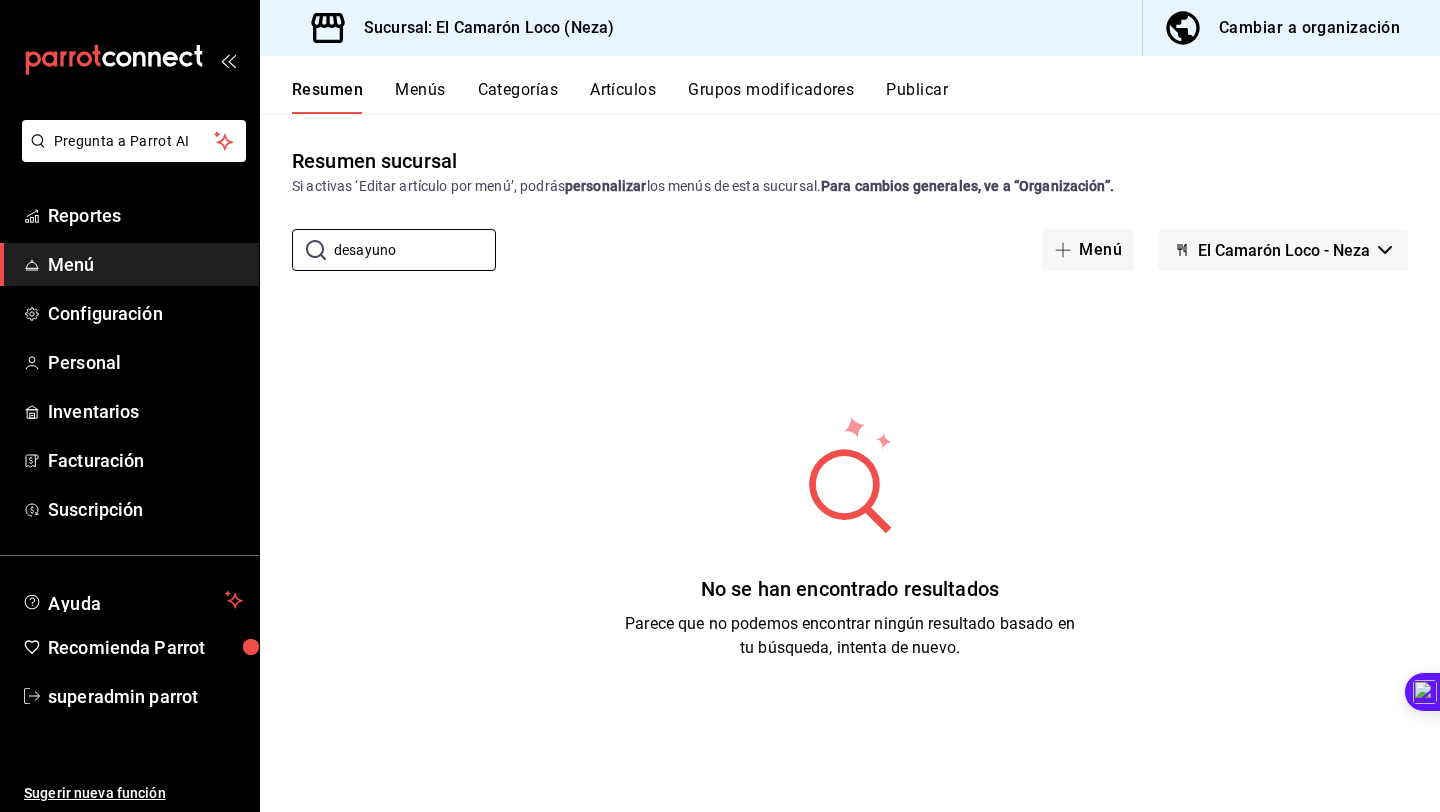 click on "No se han encontrado resultados Parece que no podemos encontrar ningún resultado basado en tu búsqueda, intenta de nuevo." at bounding box center [850, 537] 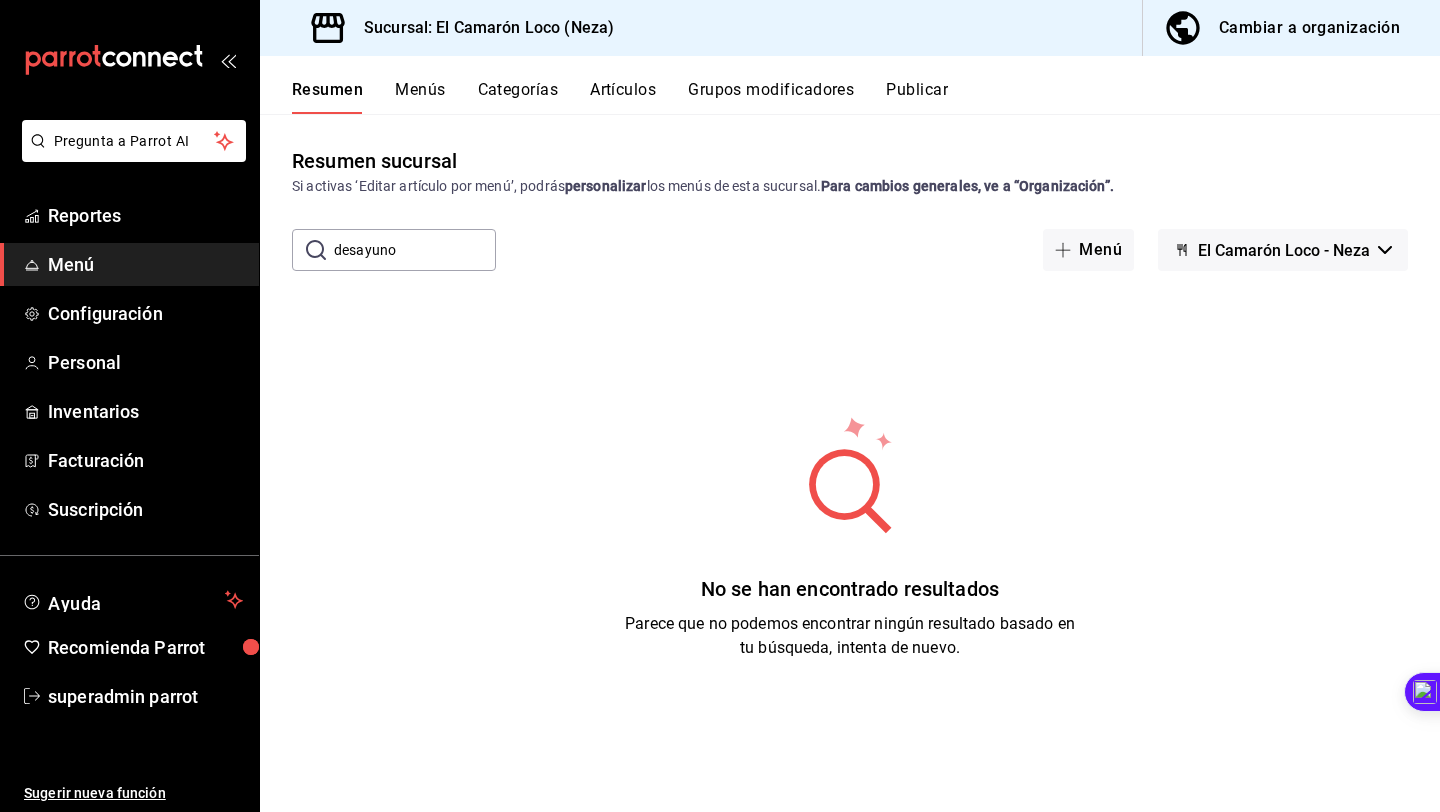 click on "desayuno" at bounding box center (415, 250) 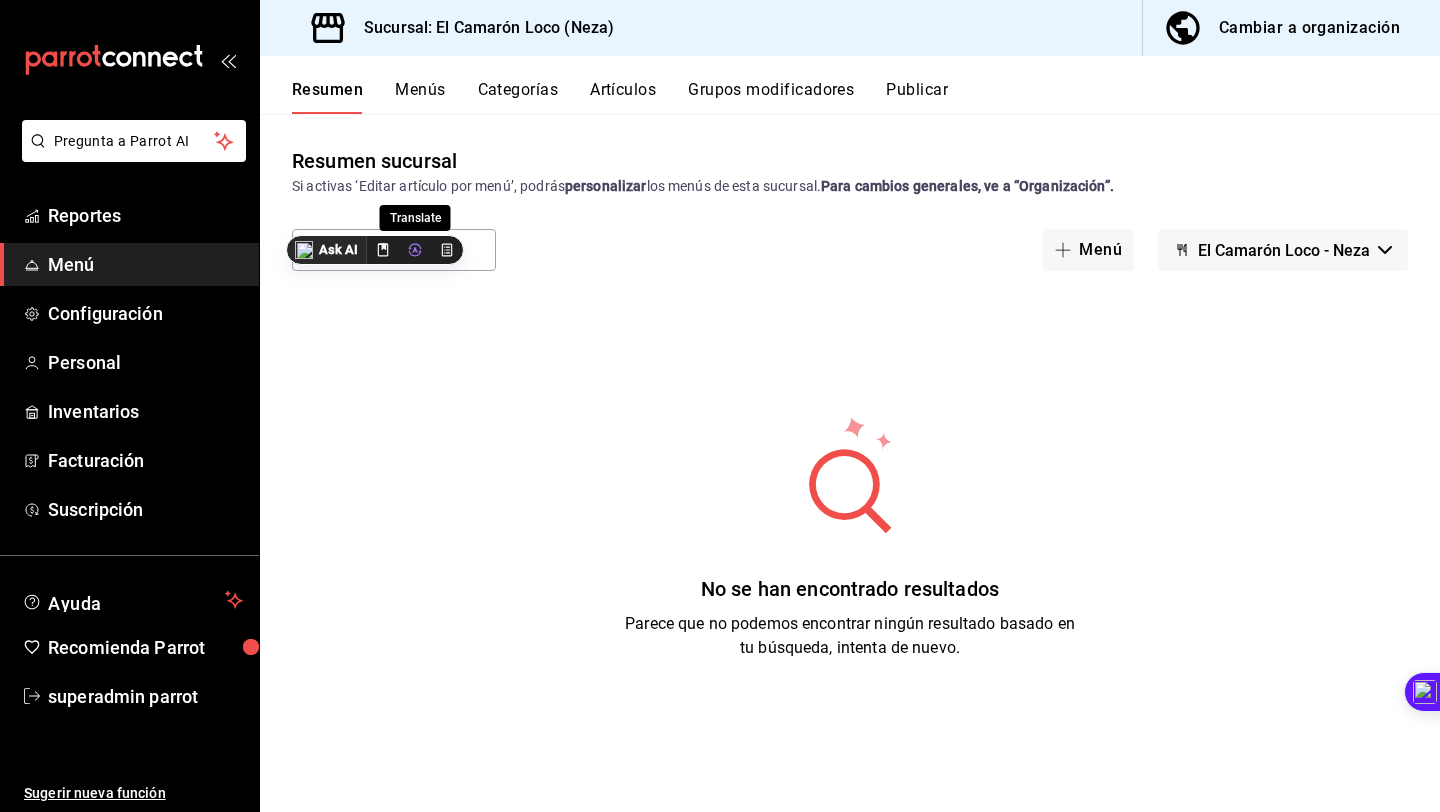 click on "Translate" at bounding box center (415, 250) 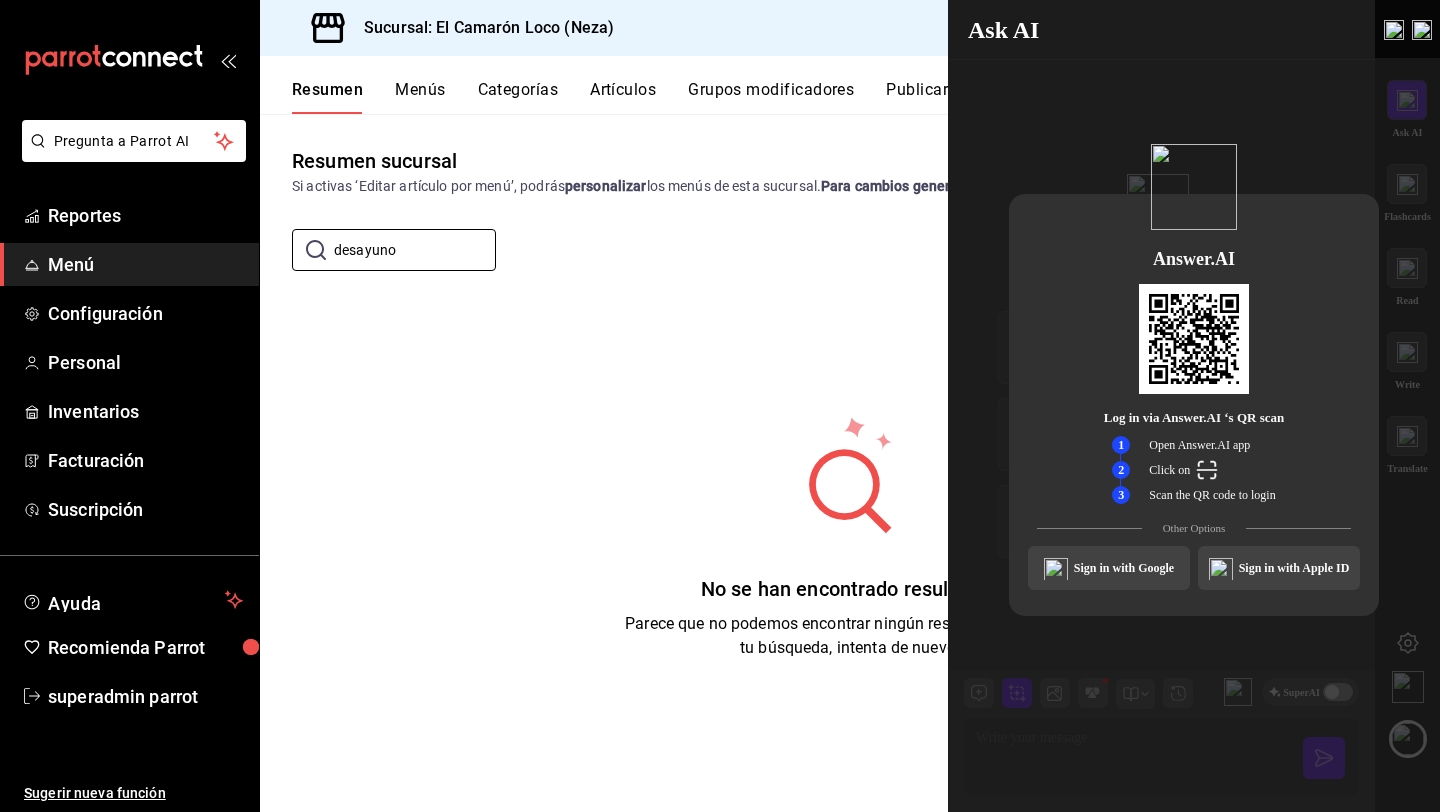 click at bounding box center (1422, 30) 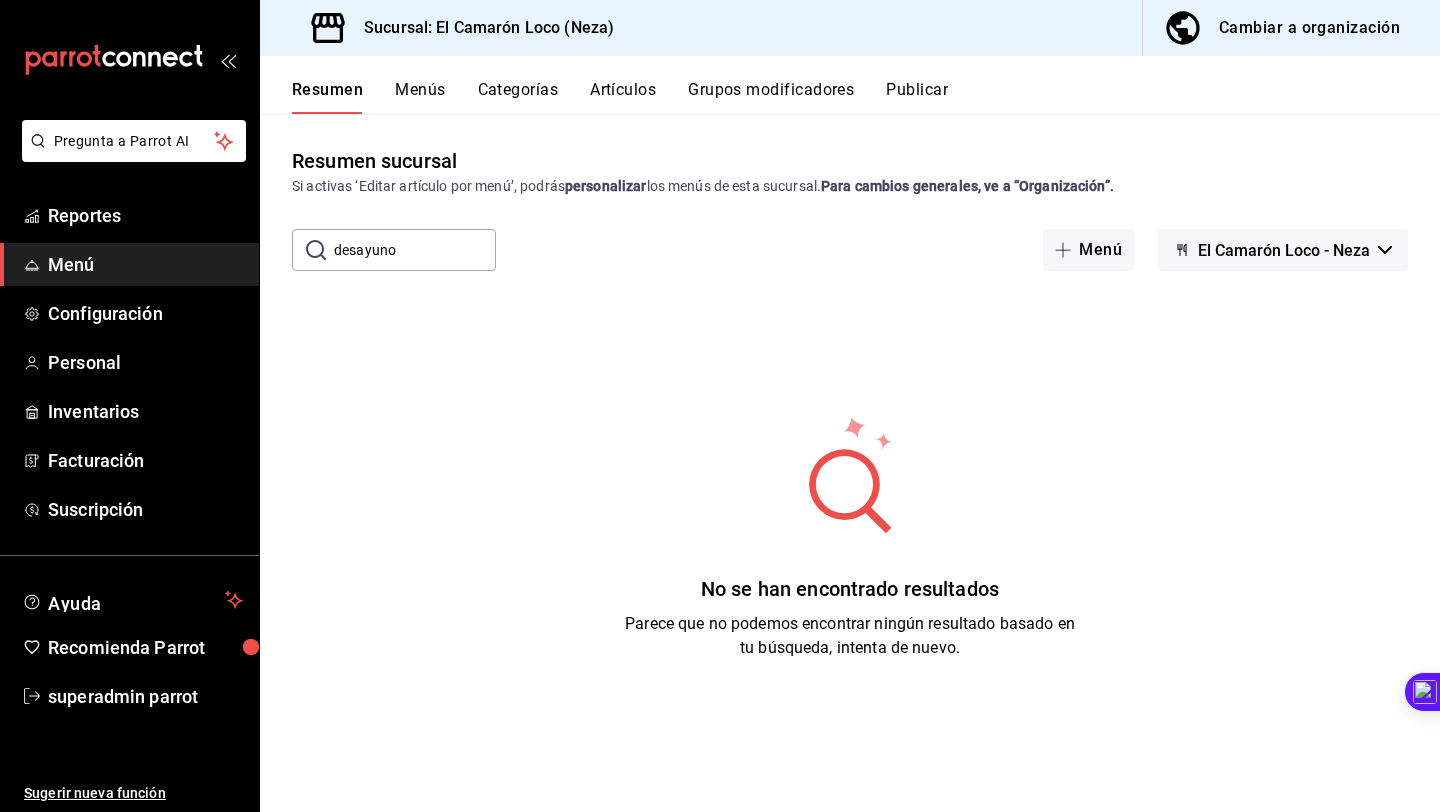 click on "No se han encontrado resultados Parece que no podemos encontrar ningún resultado basado en tu búsqueda, intenta de nuevo." at bounding box center (850, 537) 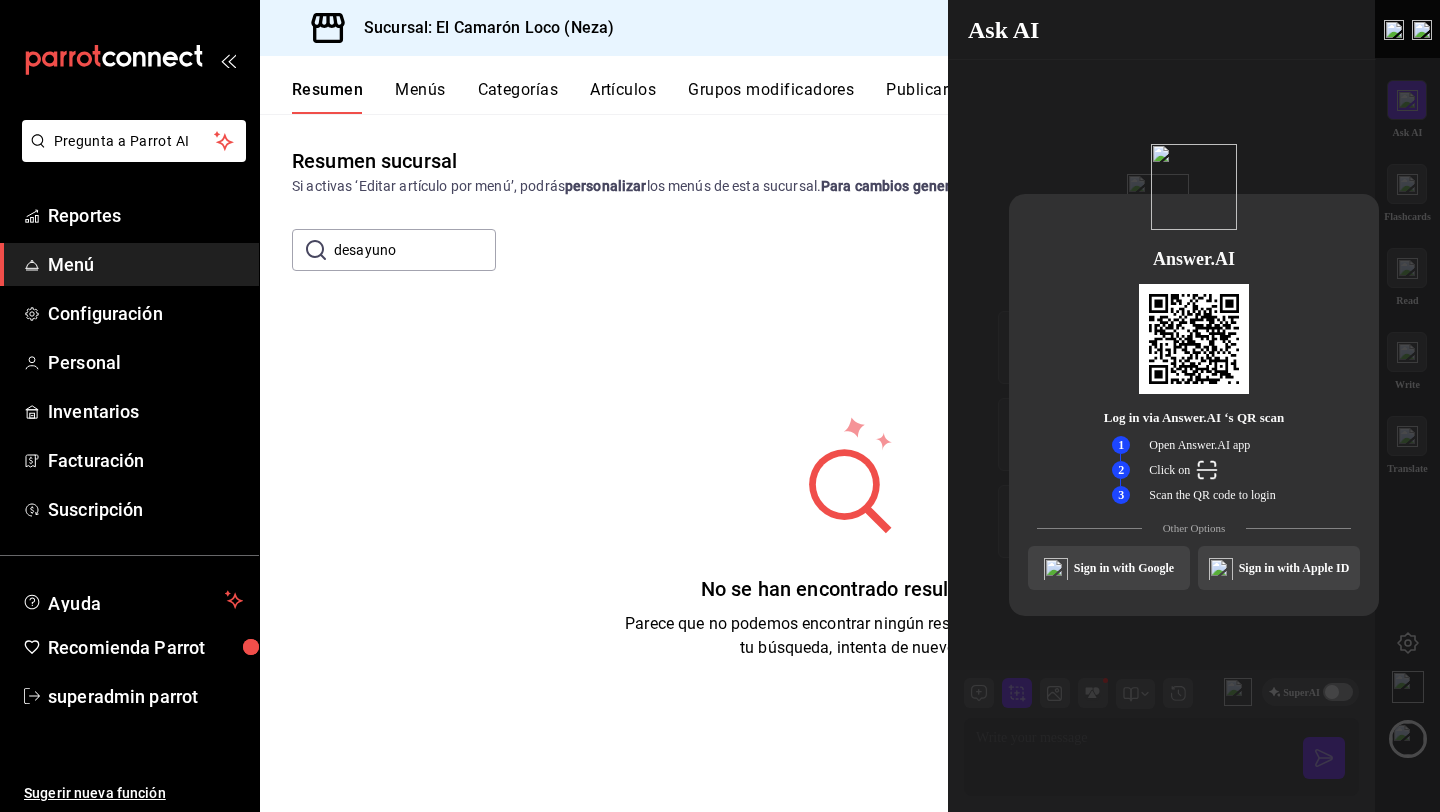 click at bounding box center [1422, 30] 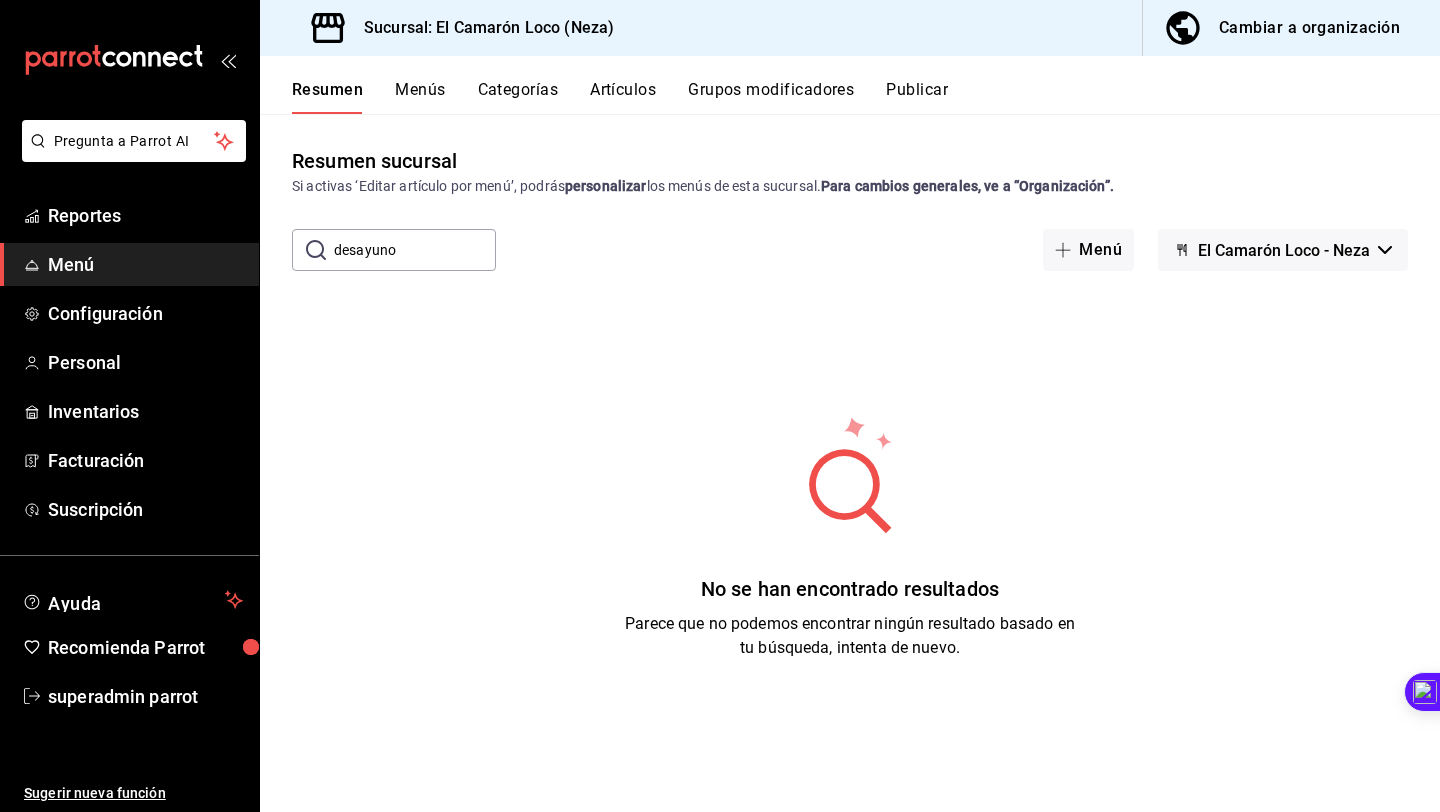 click on "Para cambios generales, ve a “Organización”." at bounding box center (967, 186) 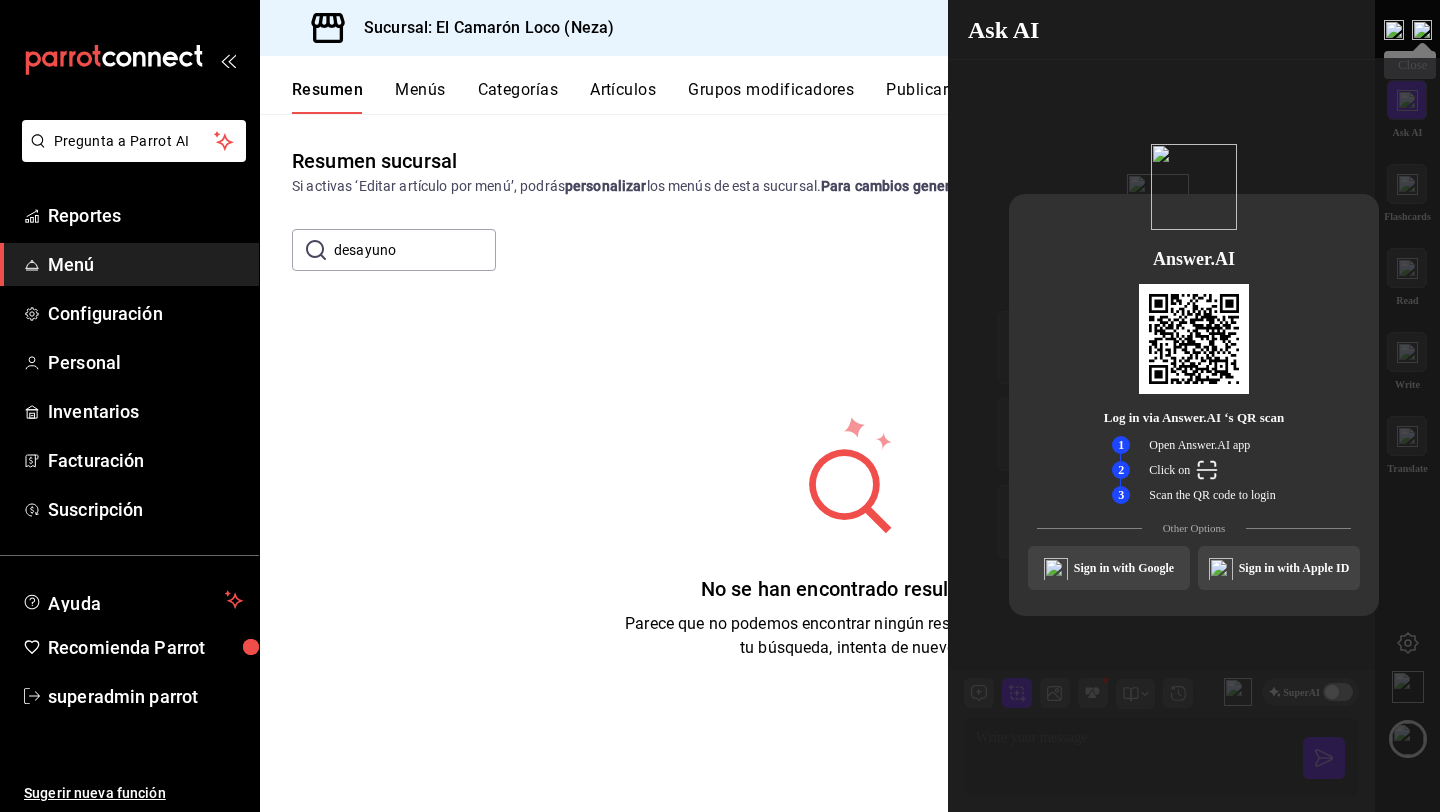 click at bounding box center (1422, 30) 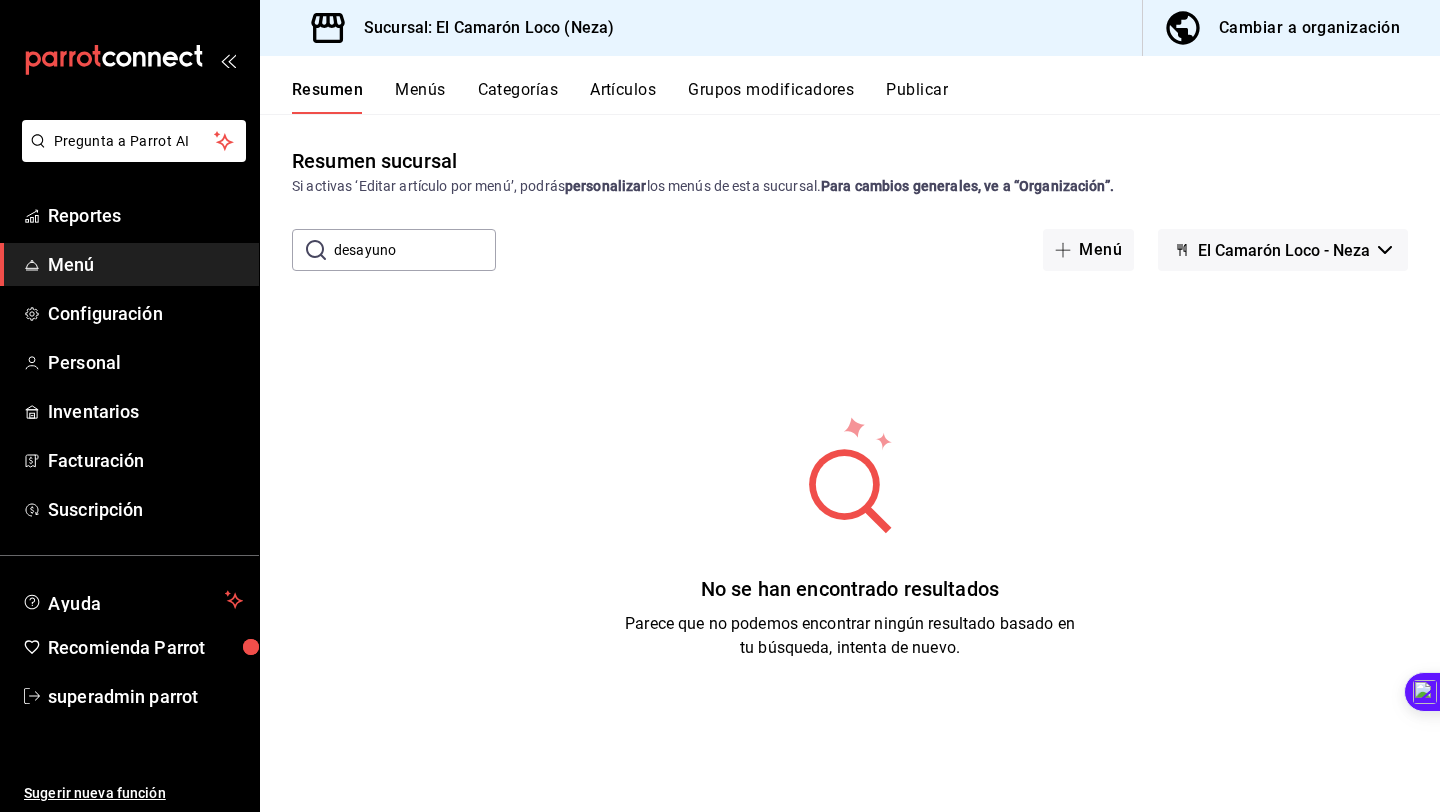 click on "desayuno" at bounding box center (415, 250) 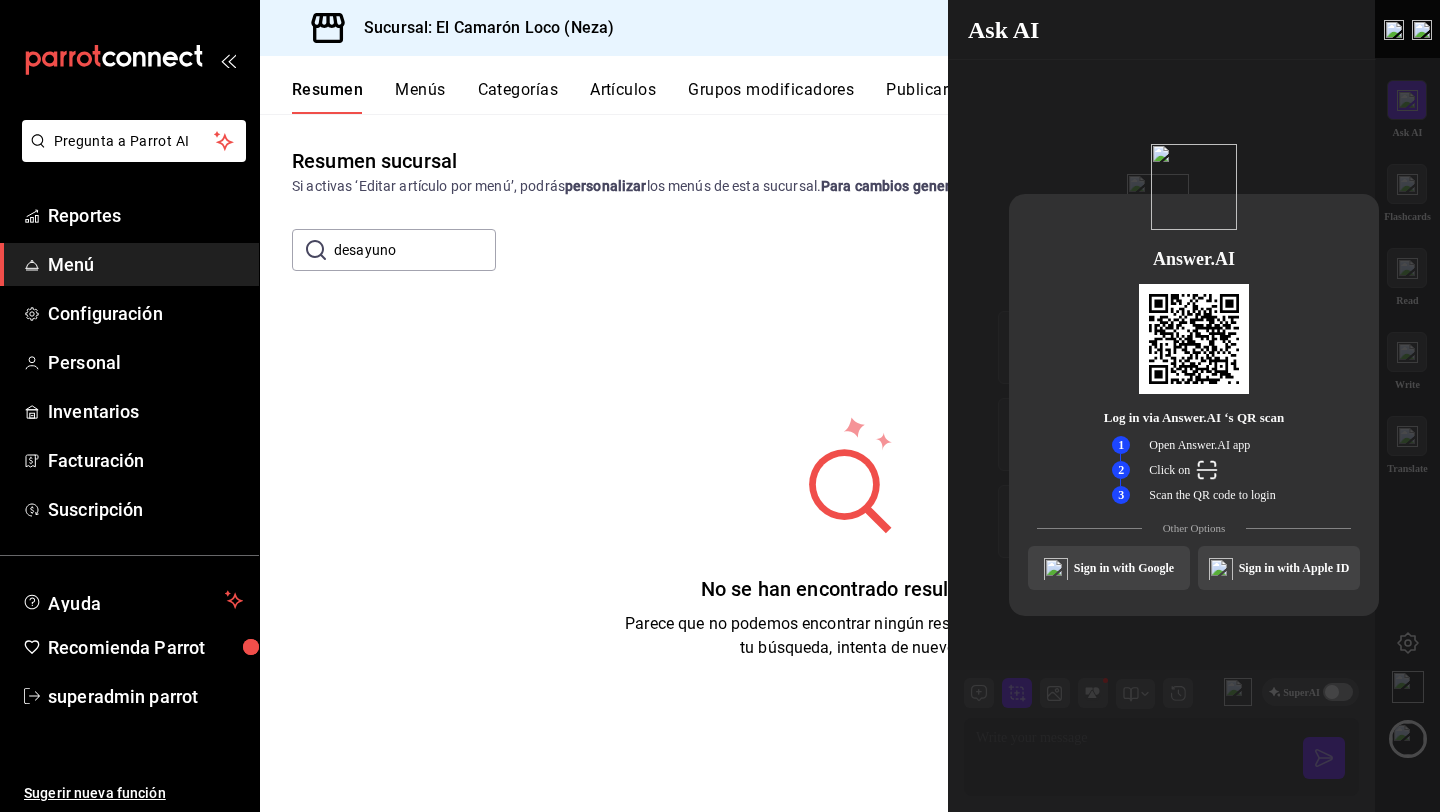 click on "desayuno" at bounding box center [415, 250] 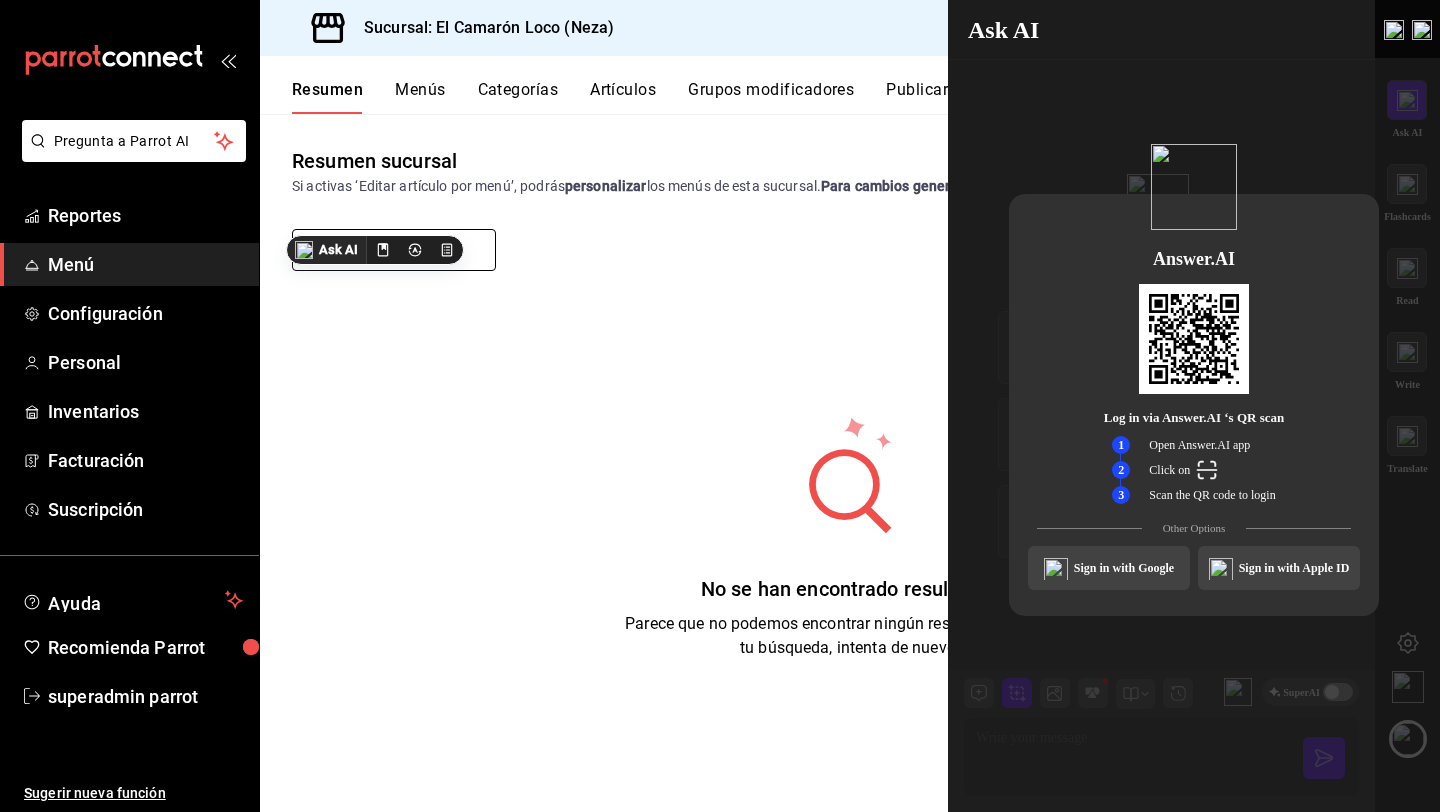 click at bounding box center [1422, 30] 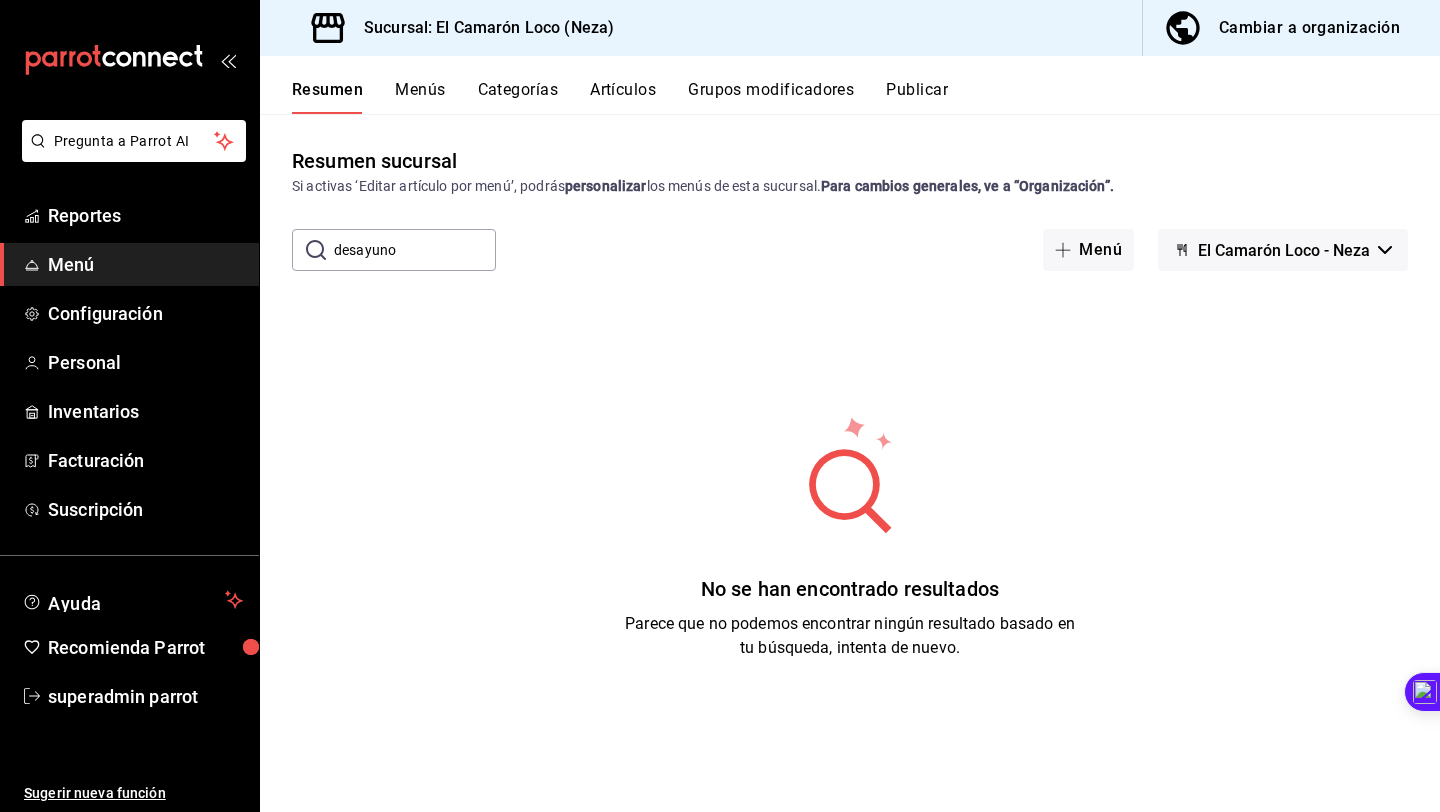 click on "desayuno" at bounding box center [415, 250] 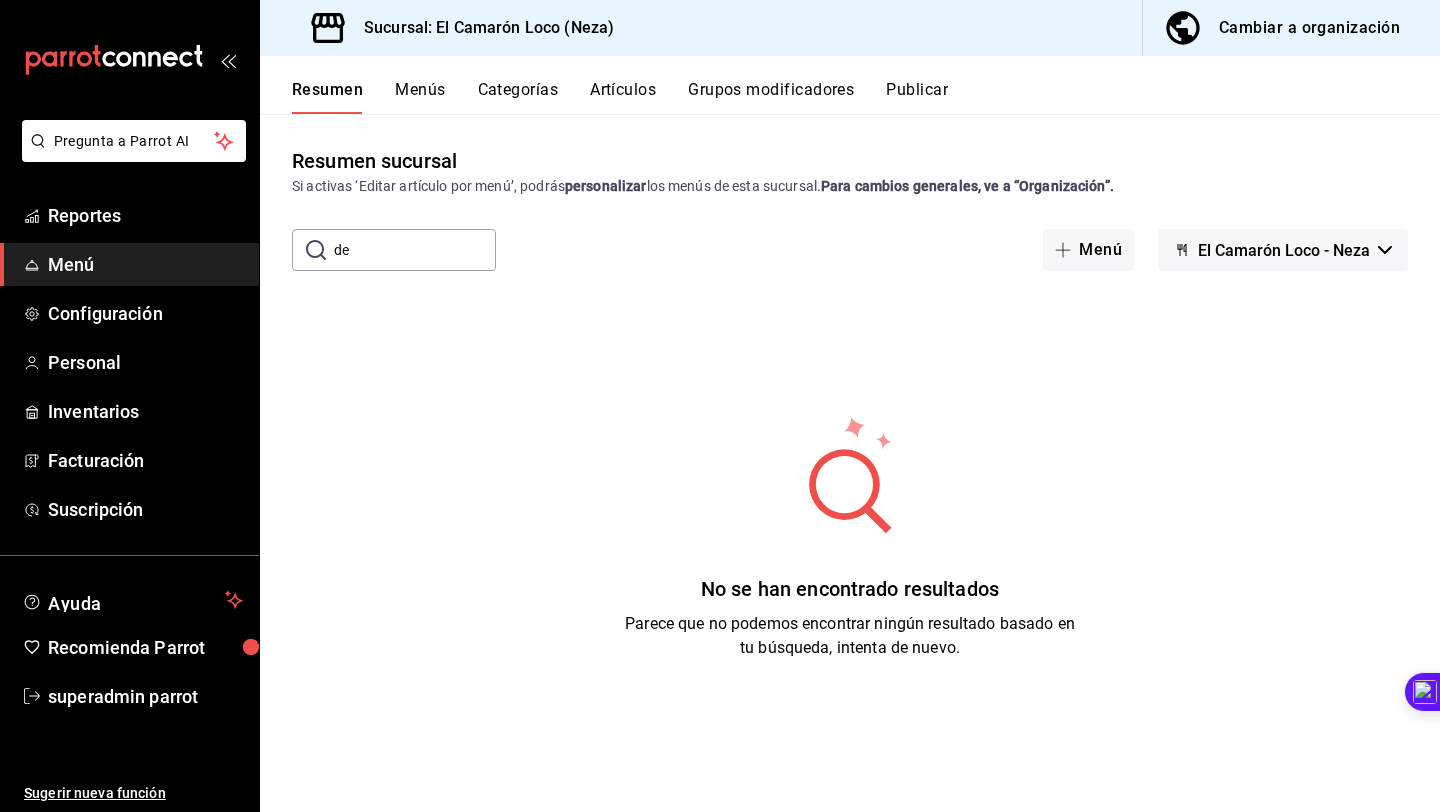 type on "d" 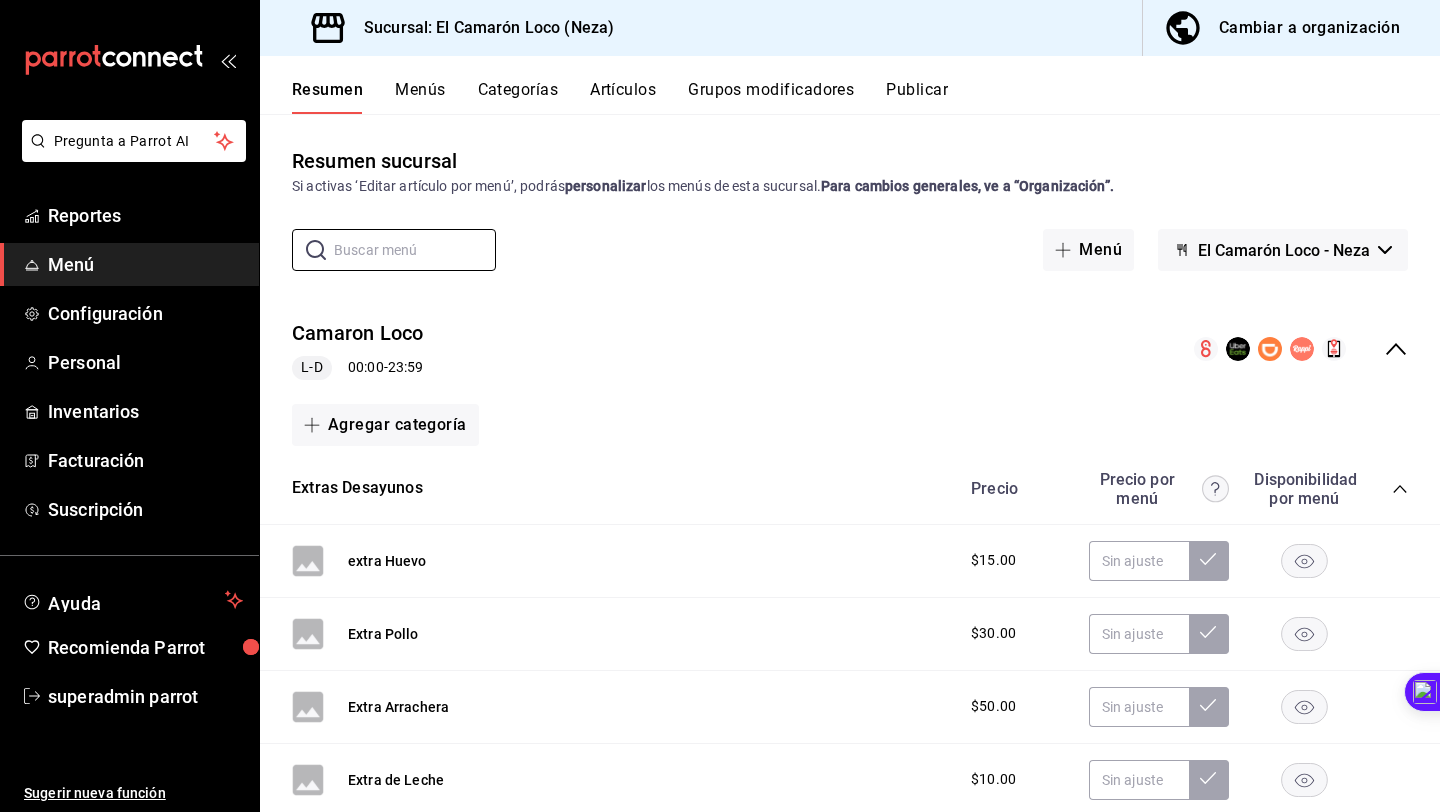 type 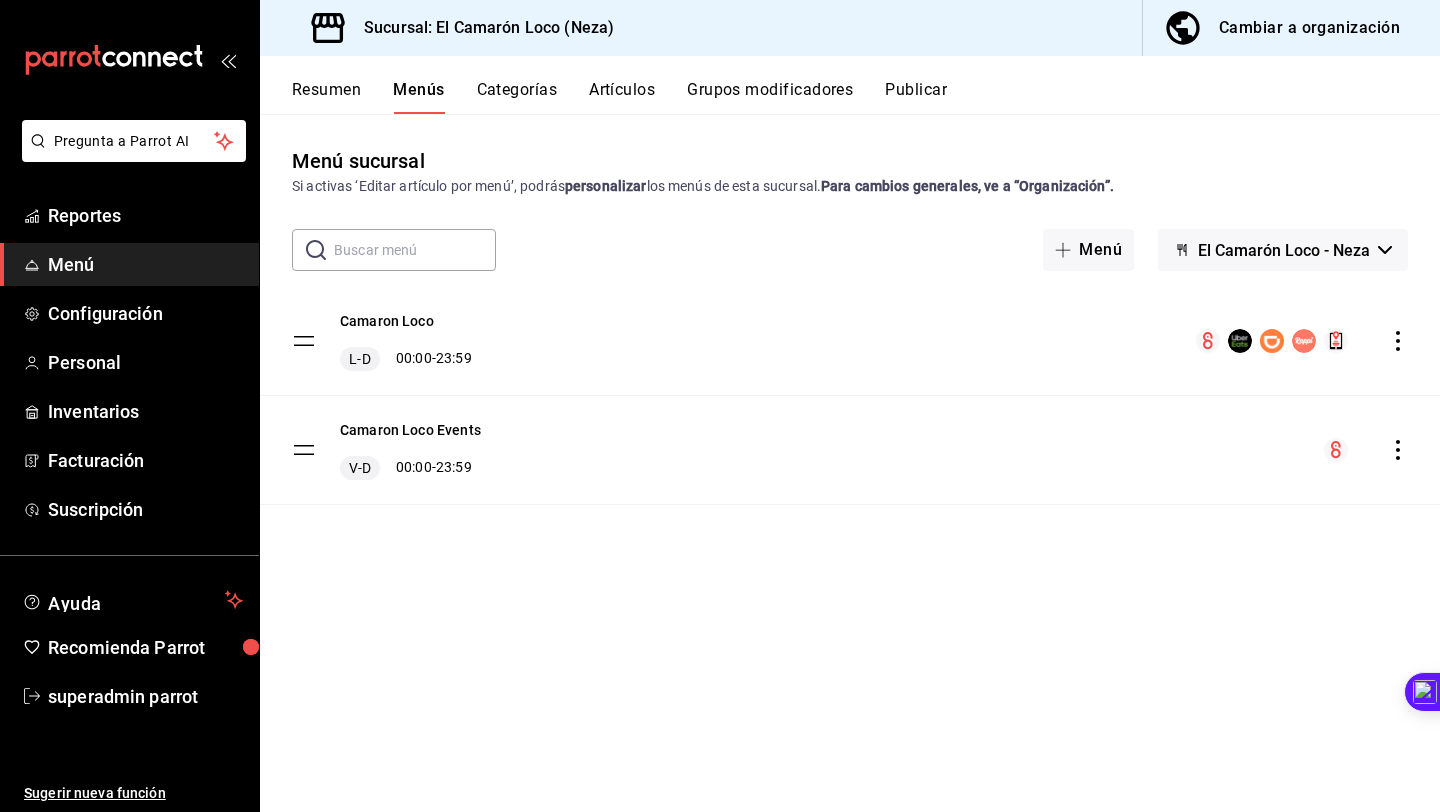click on "Artículos" at bounding box center [622, 97] 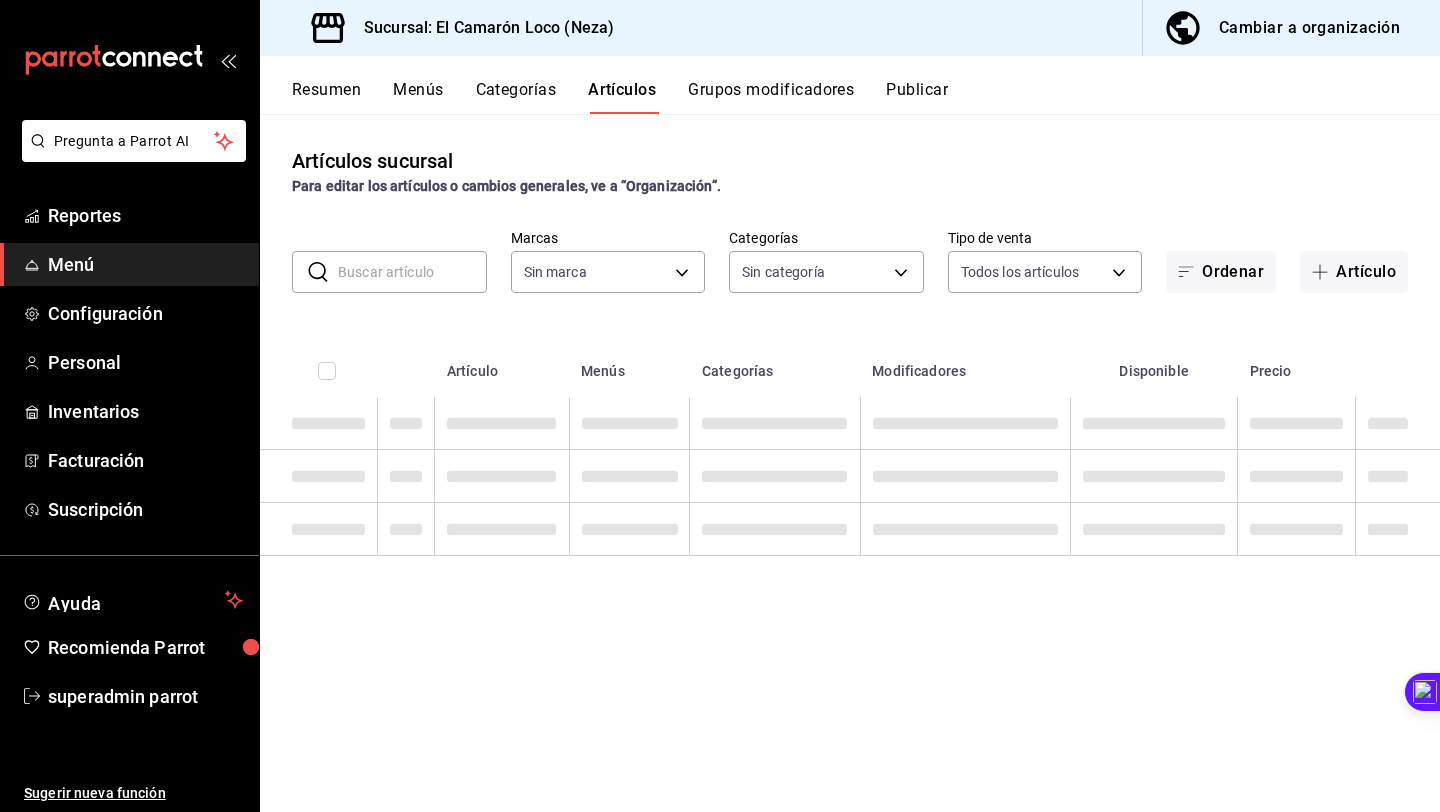type on "[UUID]" 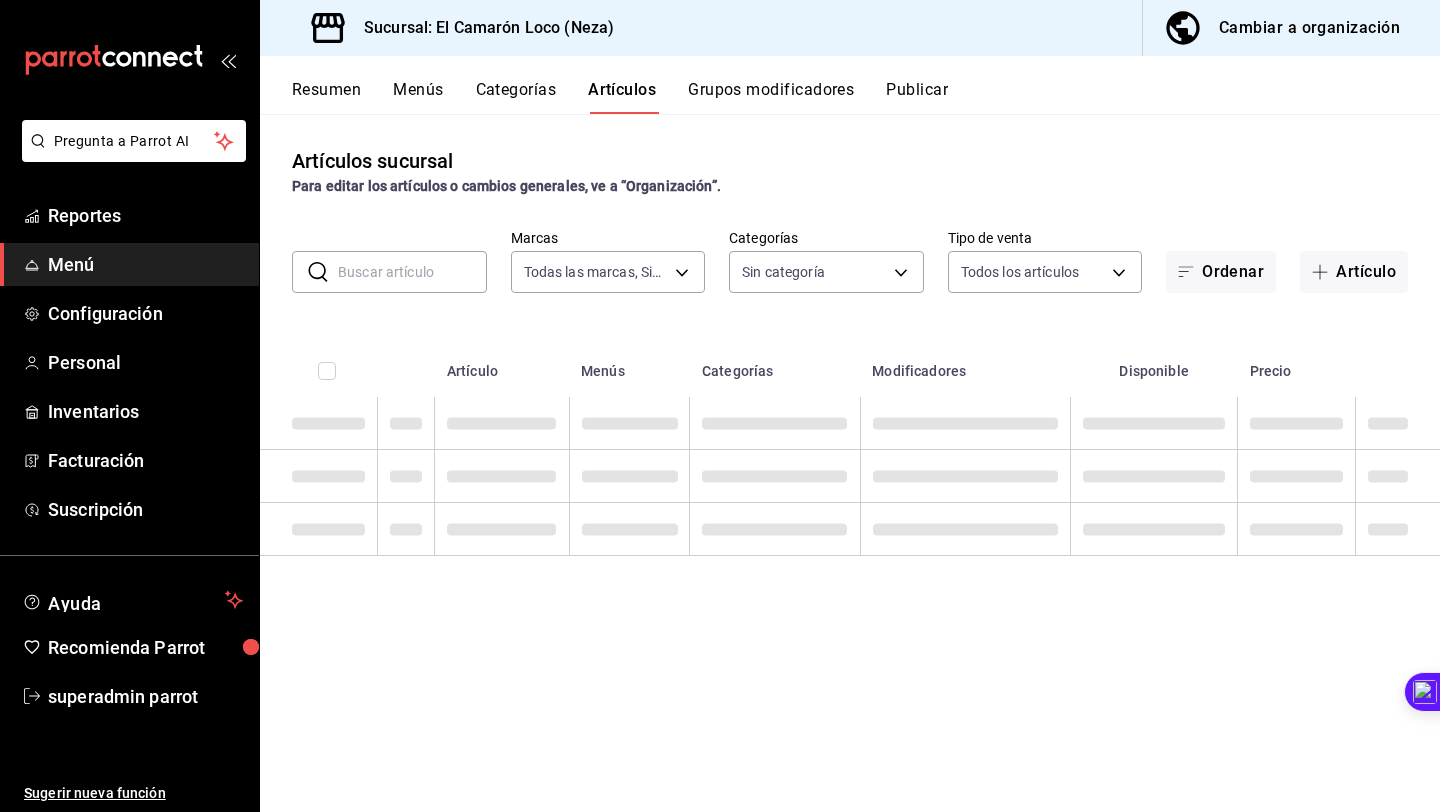 type on "[UUID],[UUID],[UUID],[UUID],[UUID],[UUID],[UUID],[UUID],[UUID],[UUID],[UUID],[UUID],[UUID],[UUID],[UUID],[UUID],[UUID],[UUID],[UUID],[UUID],[UUID],[UUID],[UUID],[UUID],[UUID],[UUID],[UUID]" 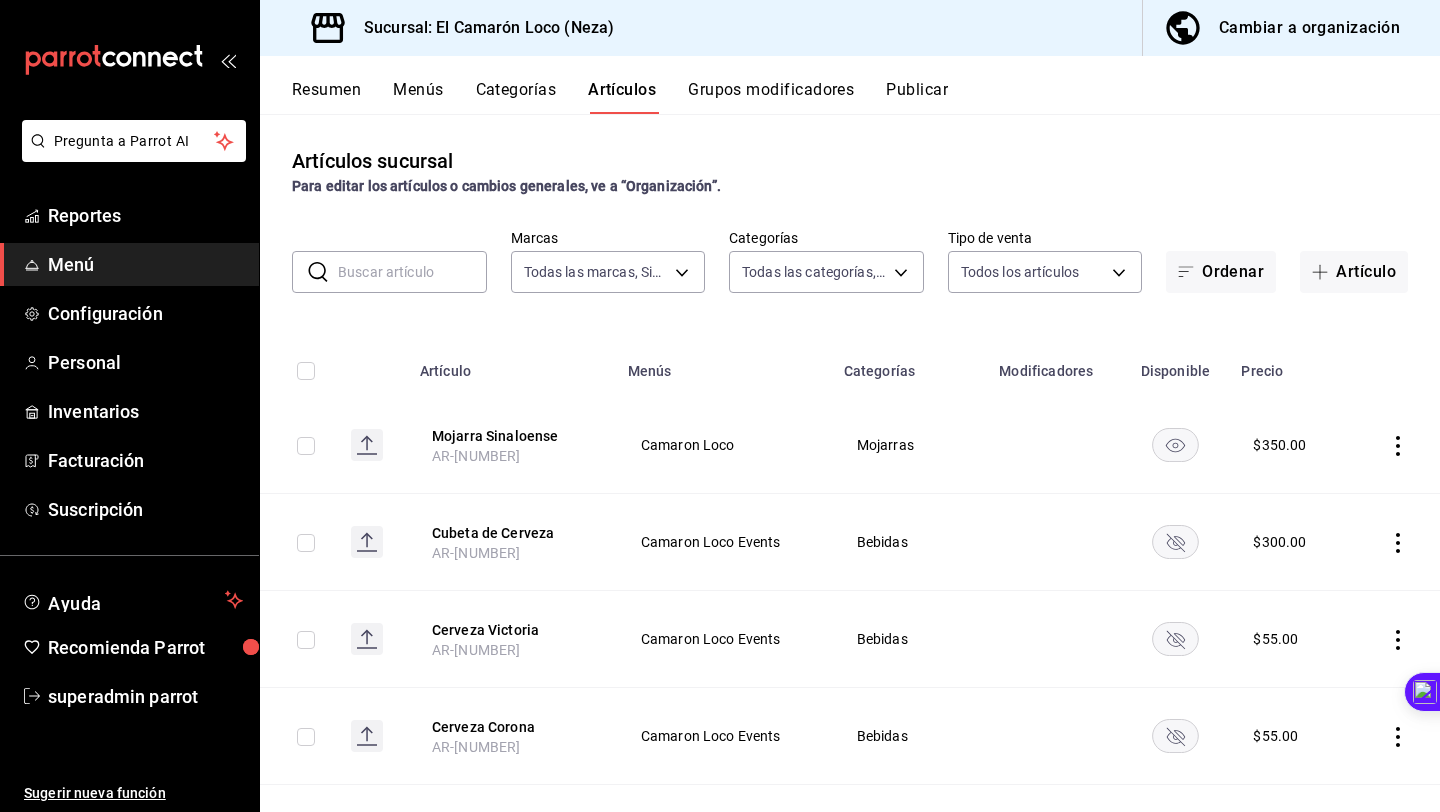 click at bounding box center (412, 272) 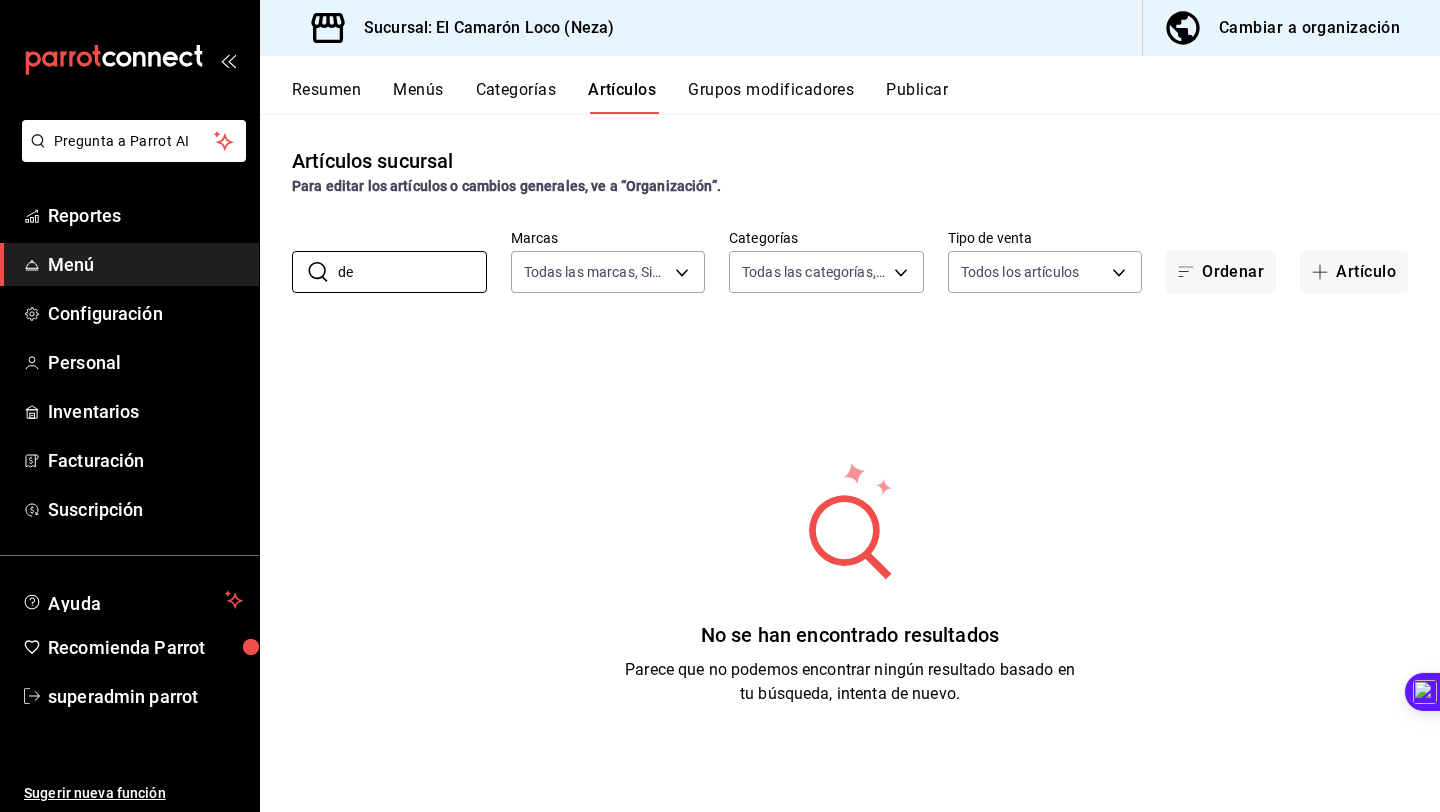 type on "d" 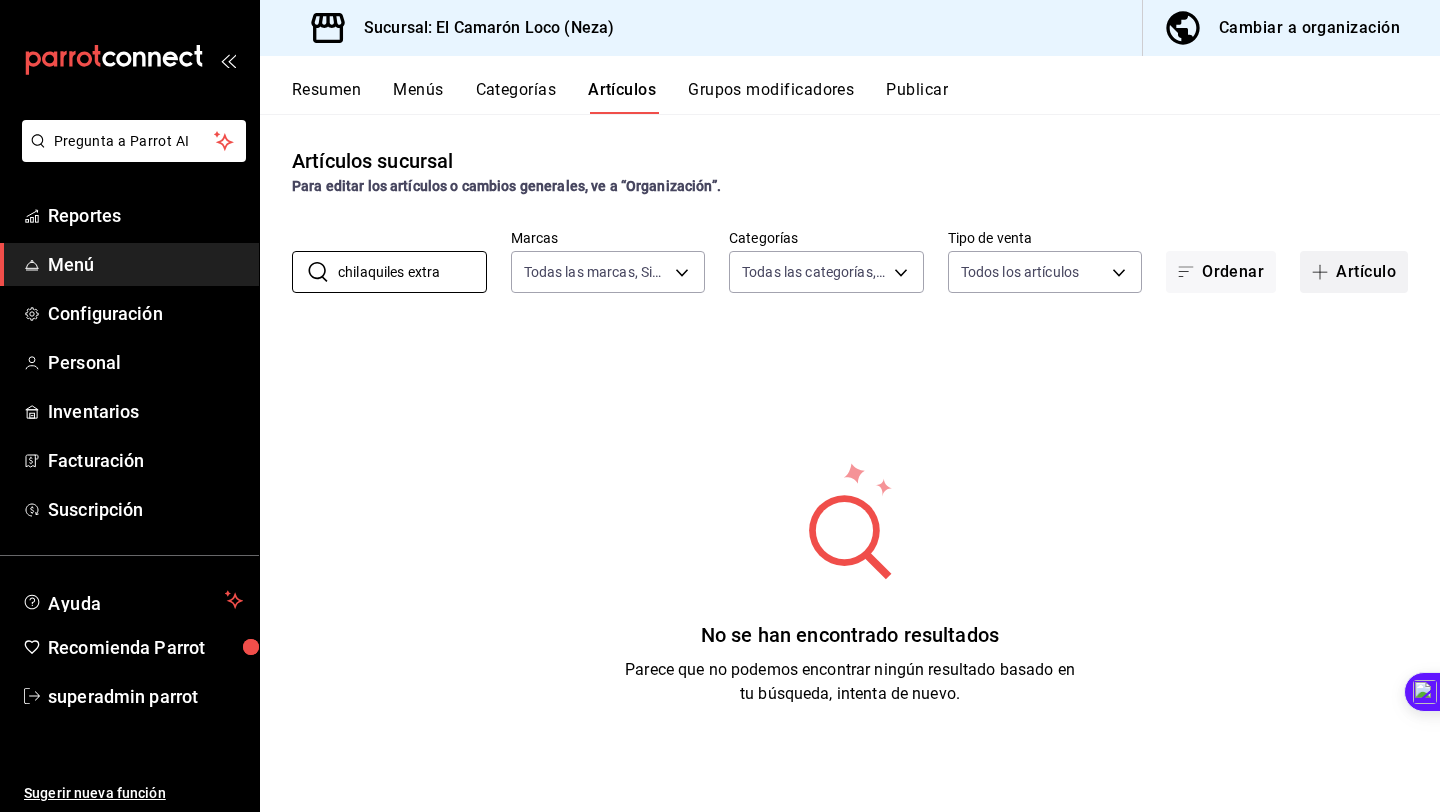 type on "chilaquiles extra" 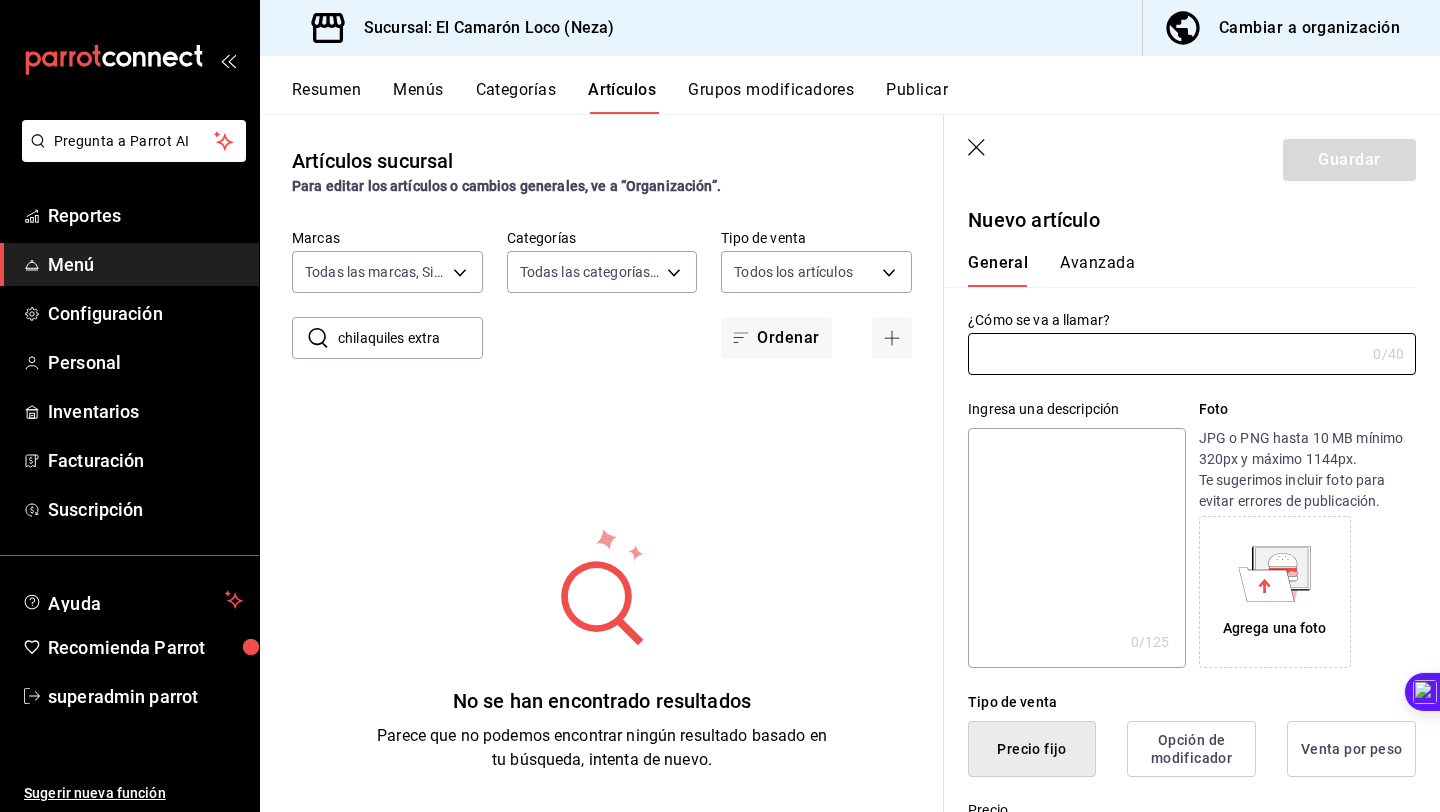 type on "e" 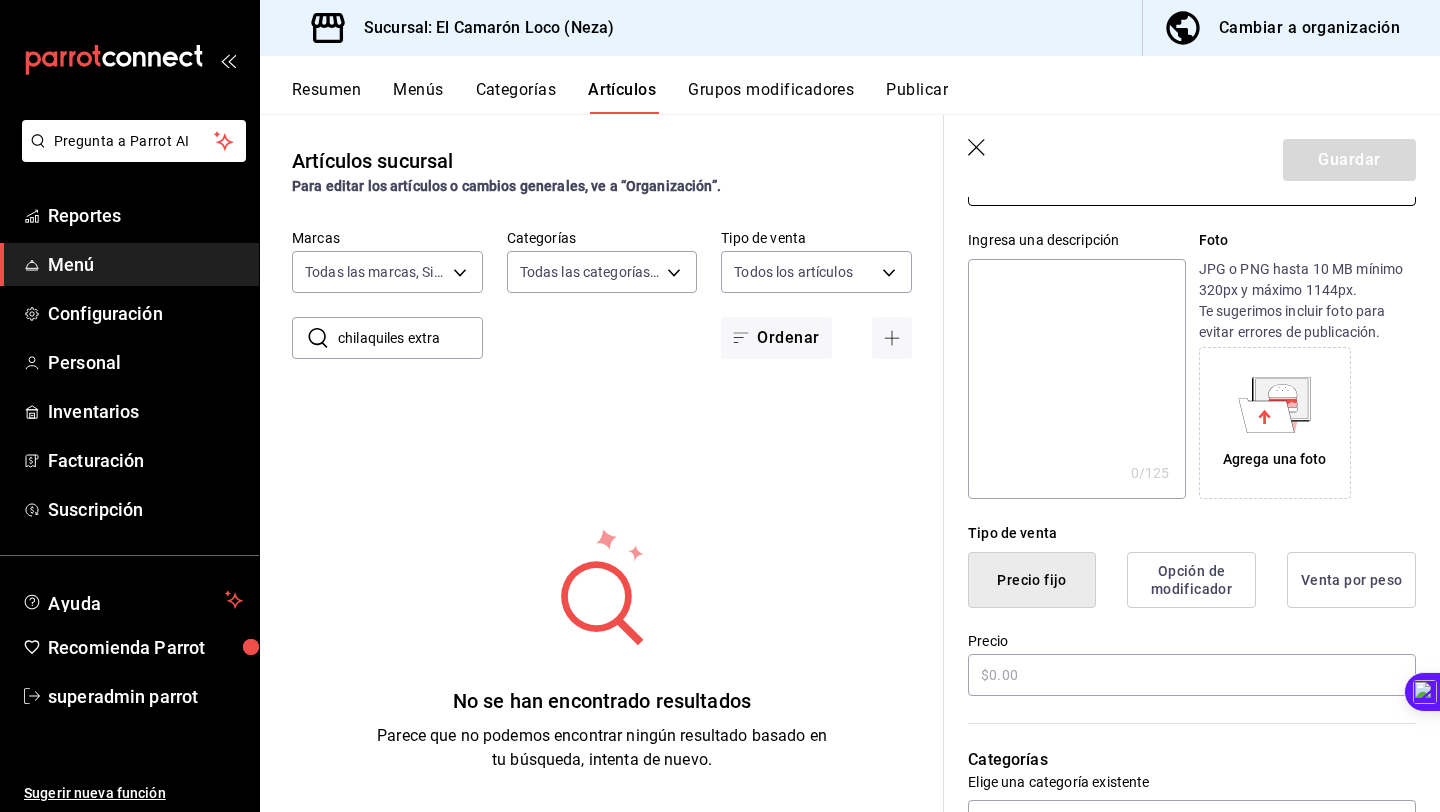 scroll, scrollTop: 191, scrollLeft: 0, axis: vertical 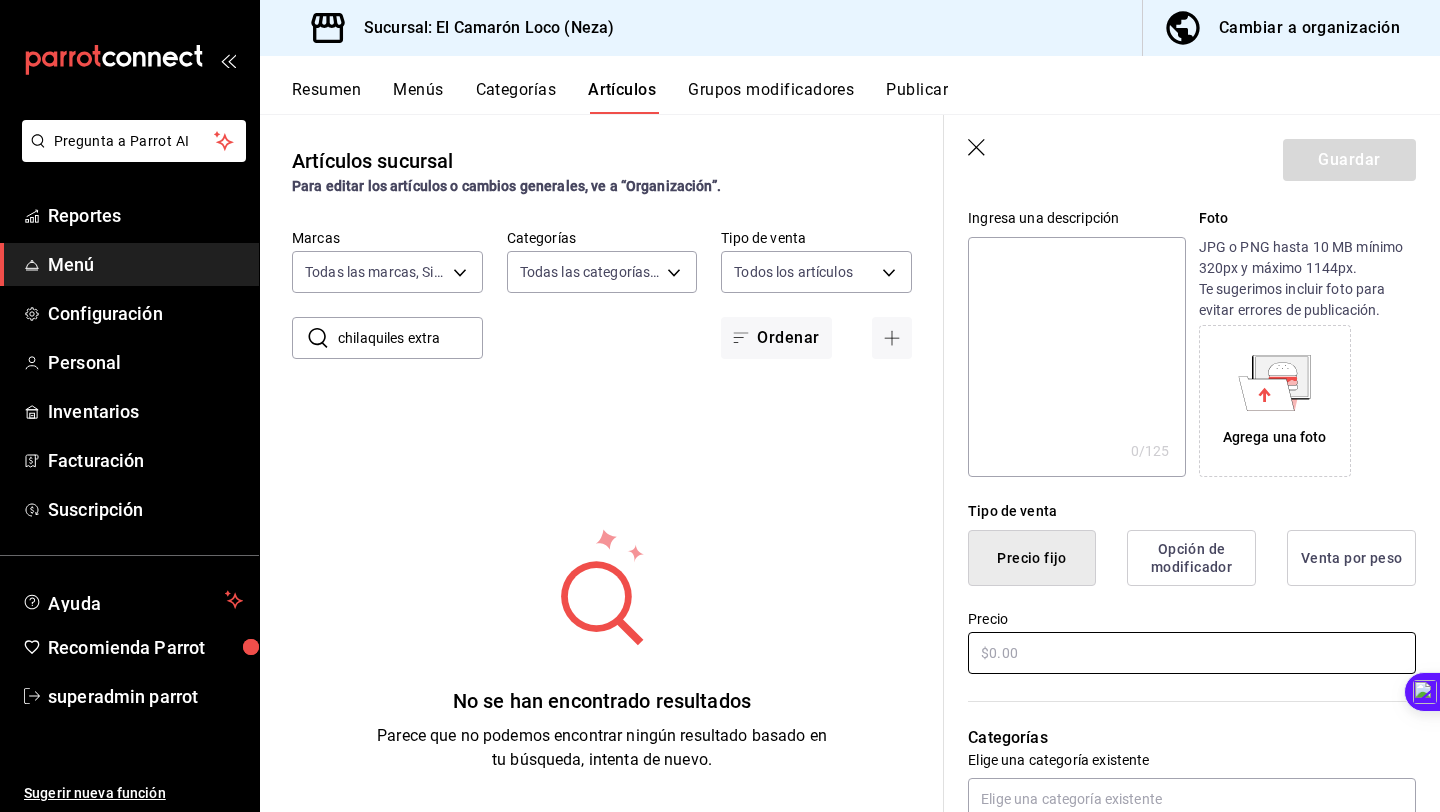 type on "Chilaquiles Extra" 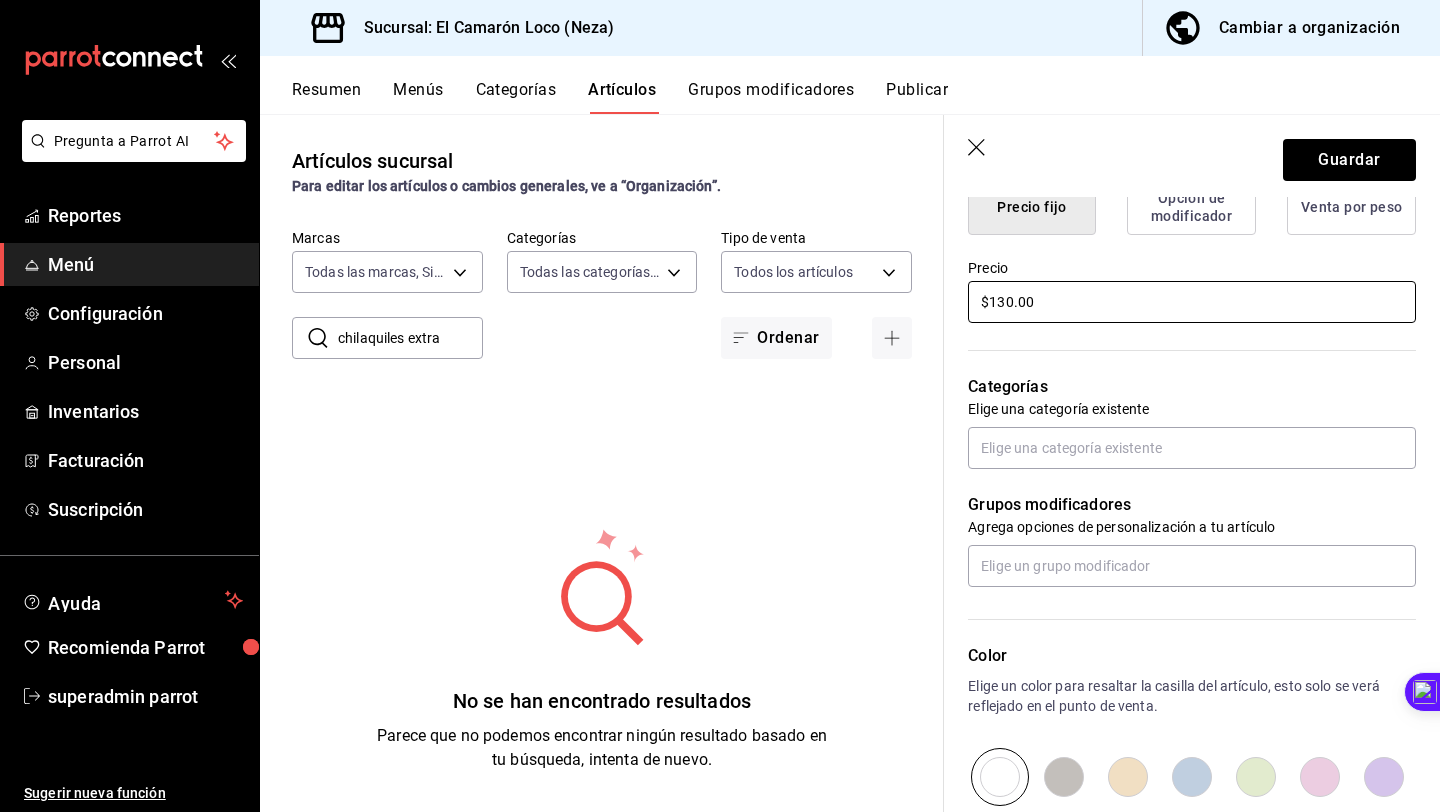 scroll, scrollTop: 556, scrollLeft: 0, axis: vertical 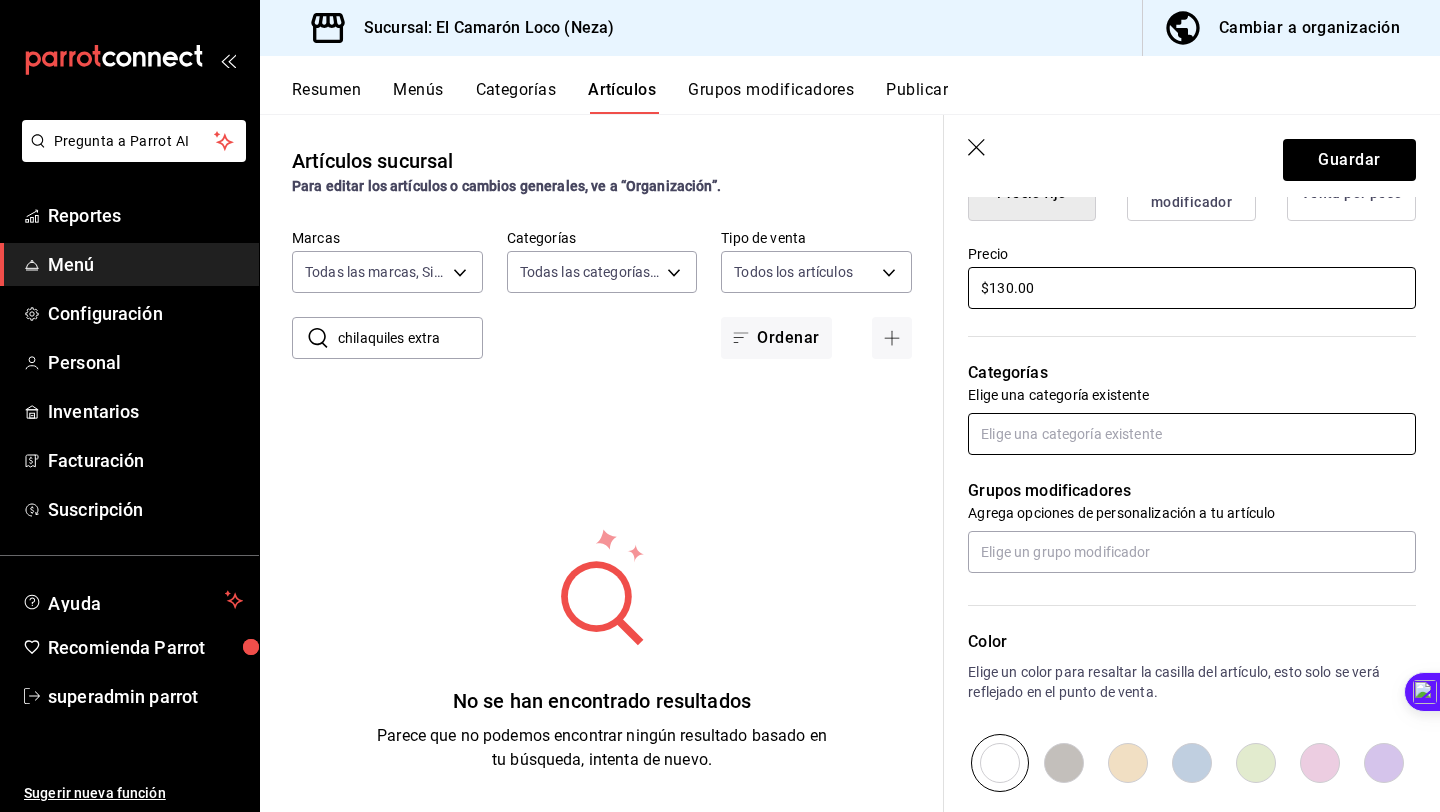 type on "$130.00" 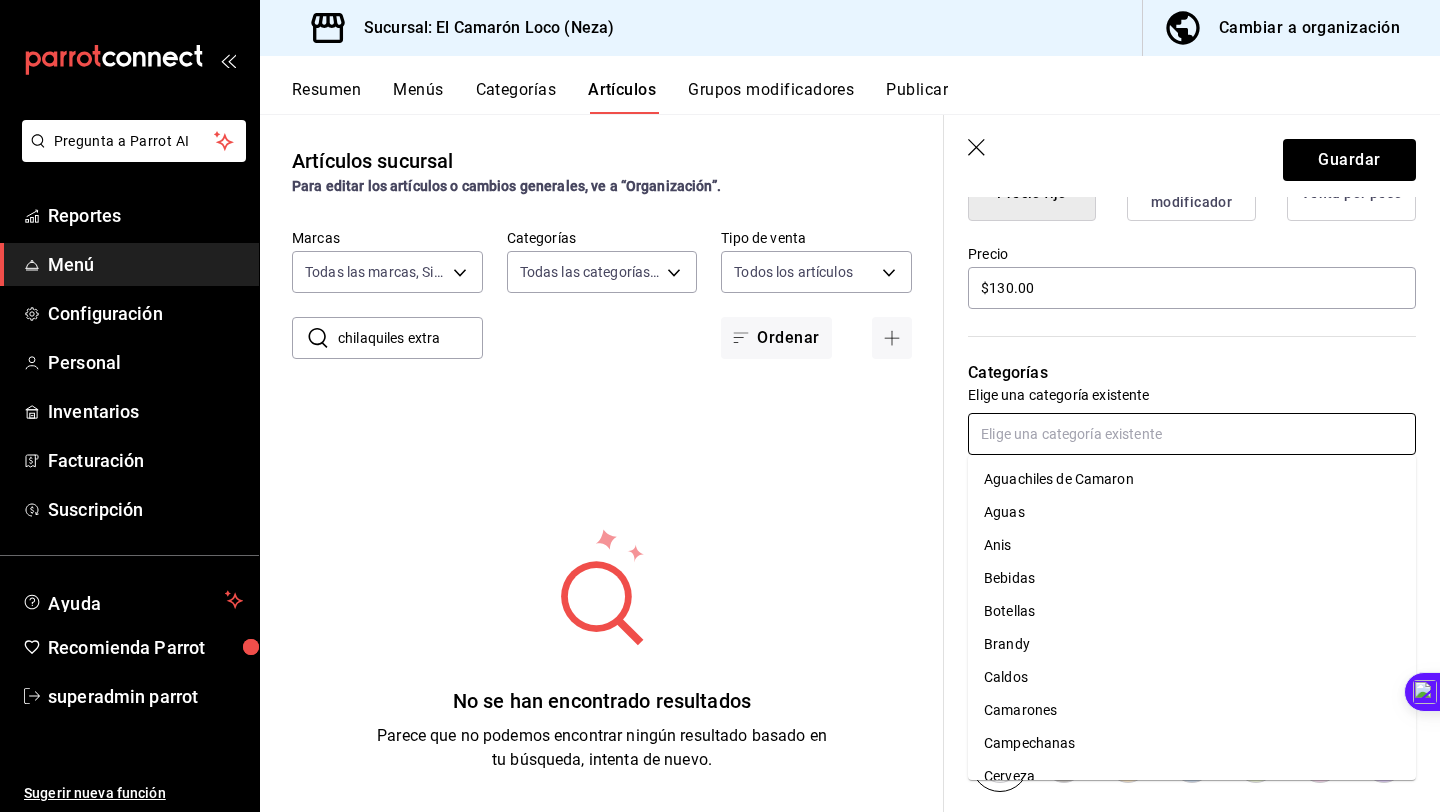 click at bounding box center (1192, 434) 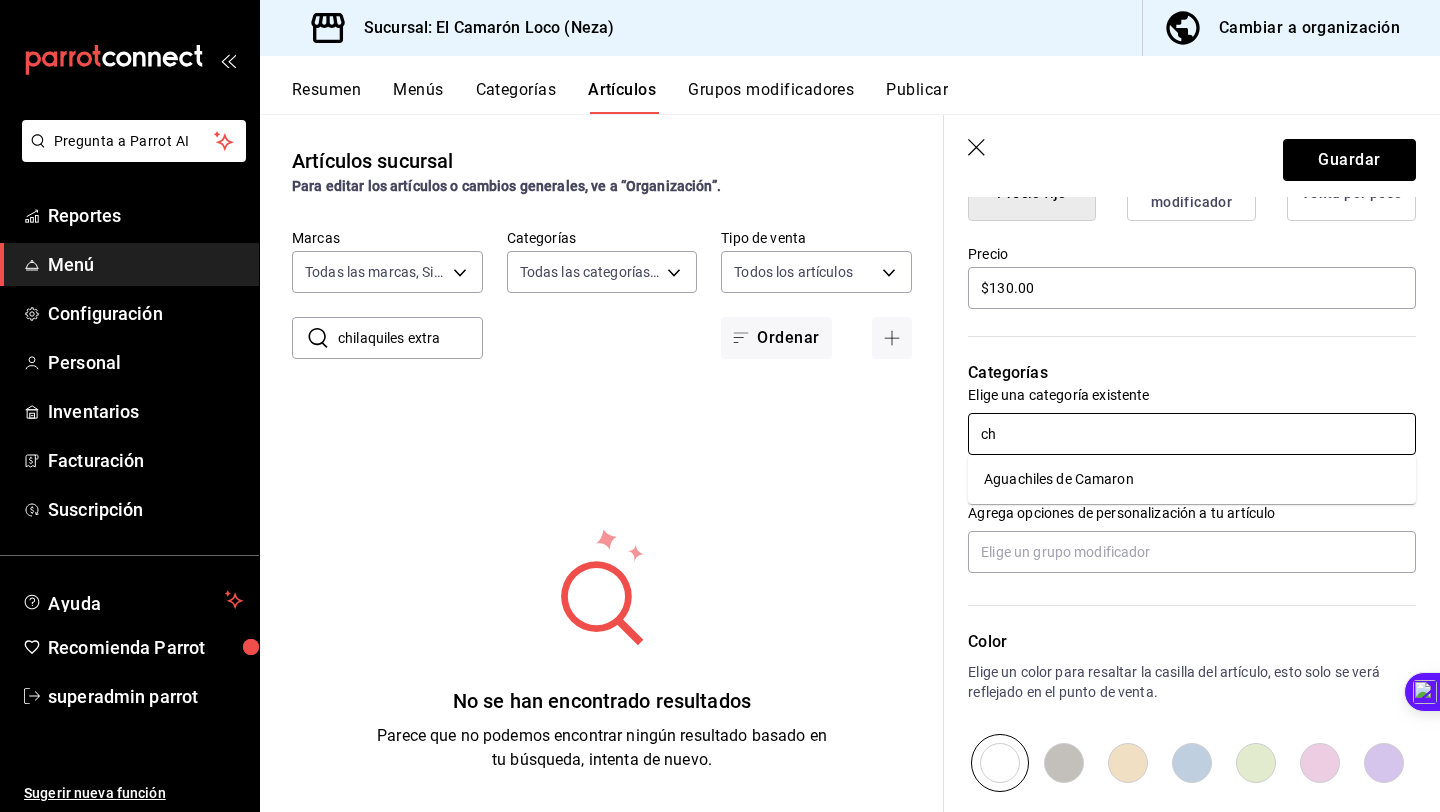 type on "c" 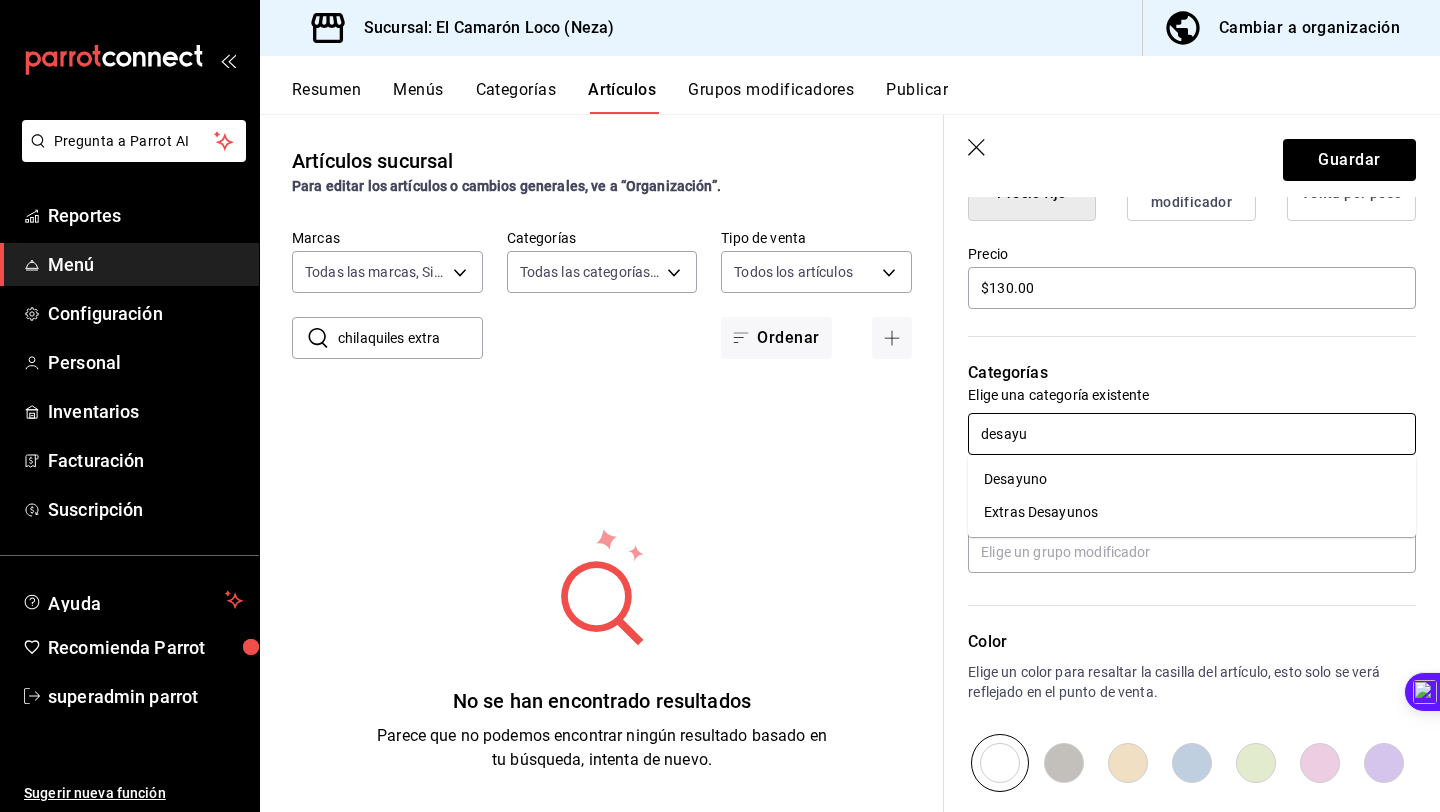 type on "desayun" 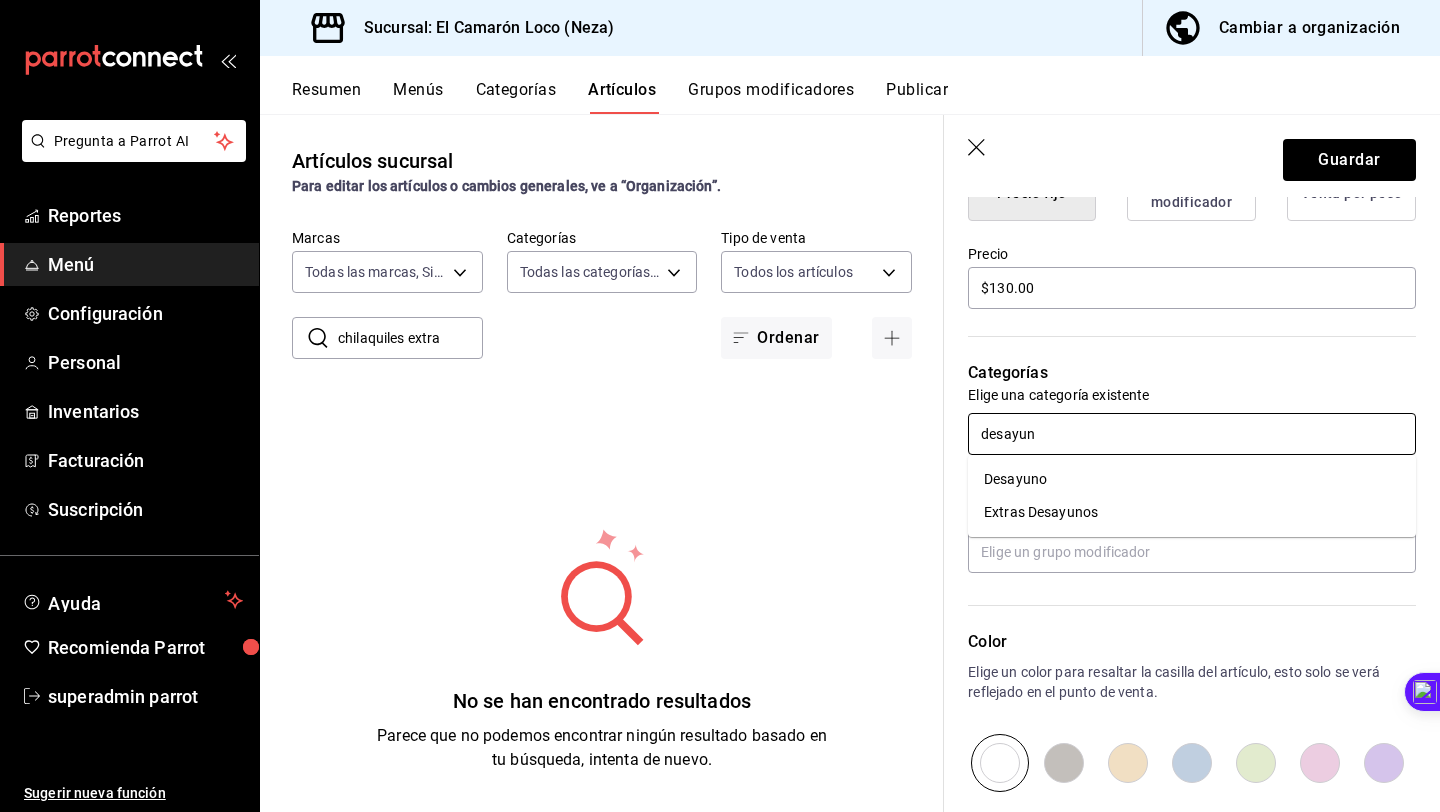 click on "Desayuno" at bounding box center [1192, 479] 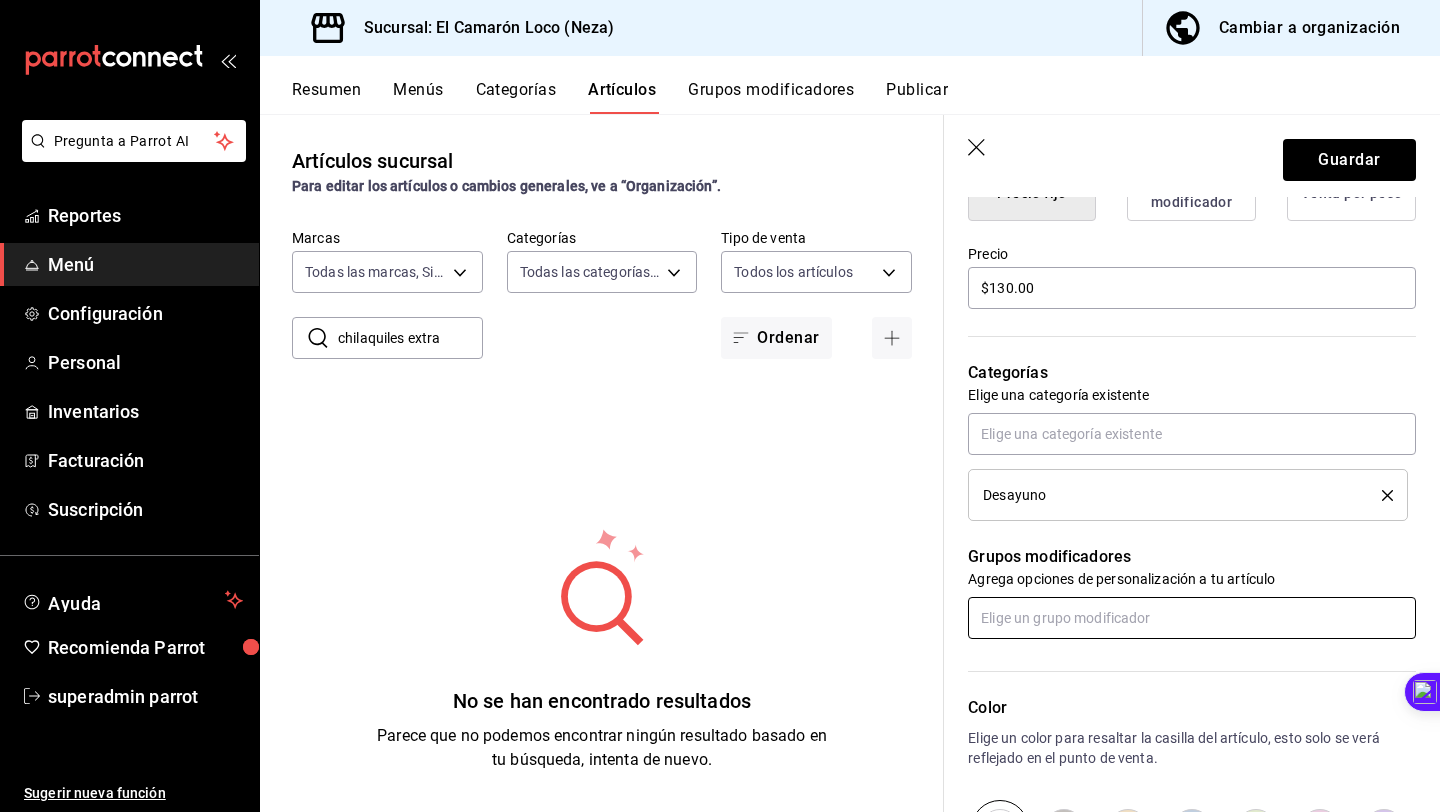 click at bounding box center (1192, 618) 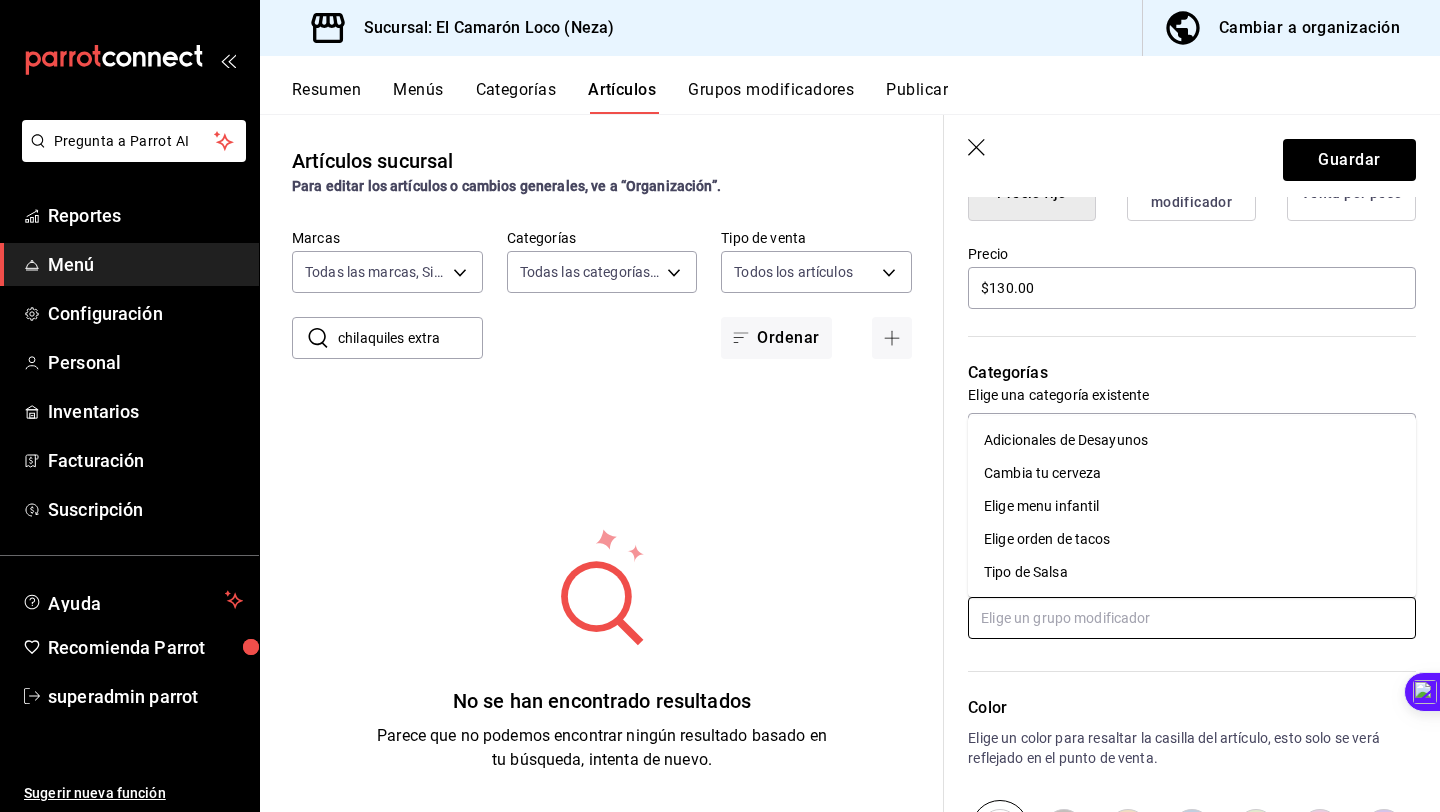 click at bounding box center [1192, 618] 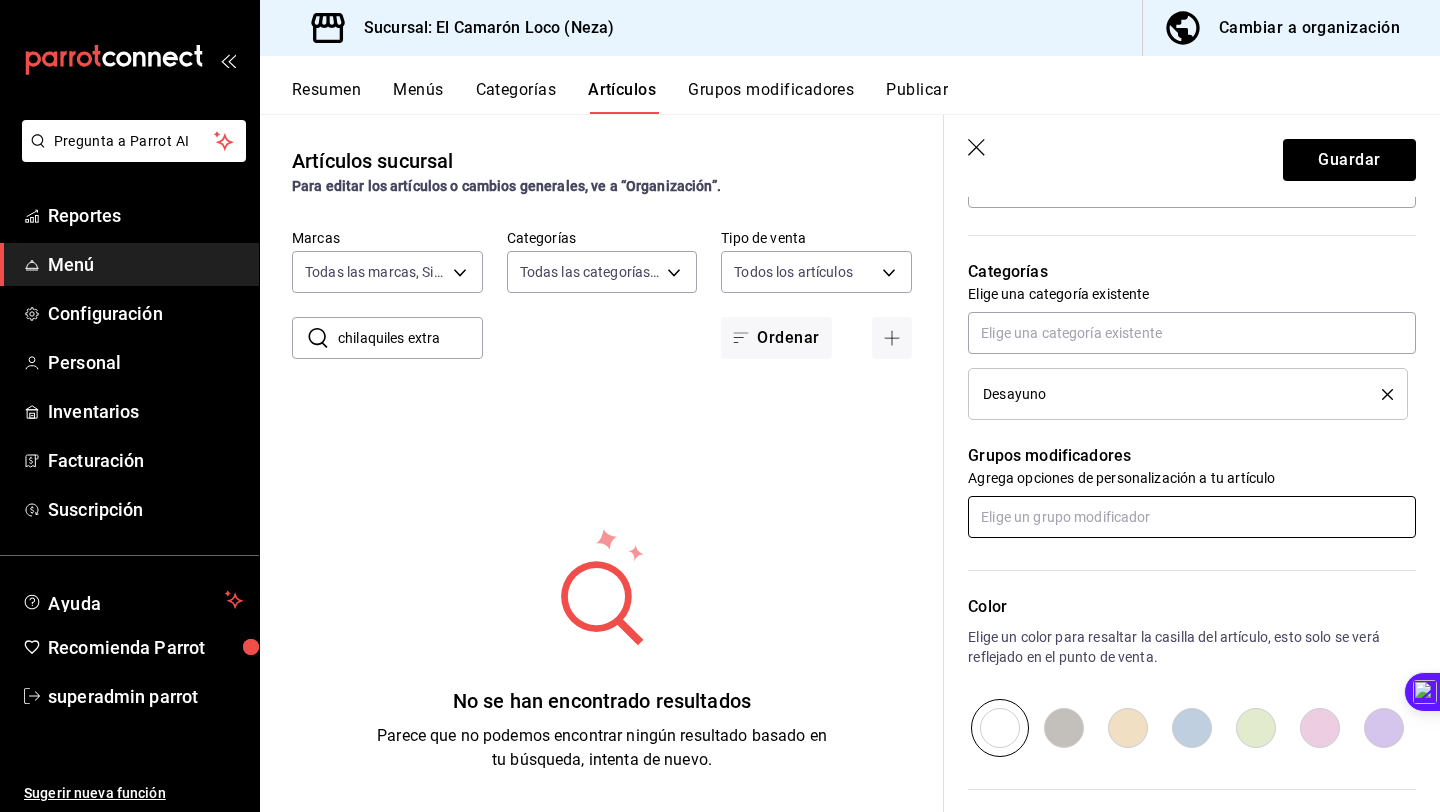 scroll, scrollTop: 738, scrollLeft: 0, axis: vertical 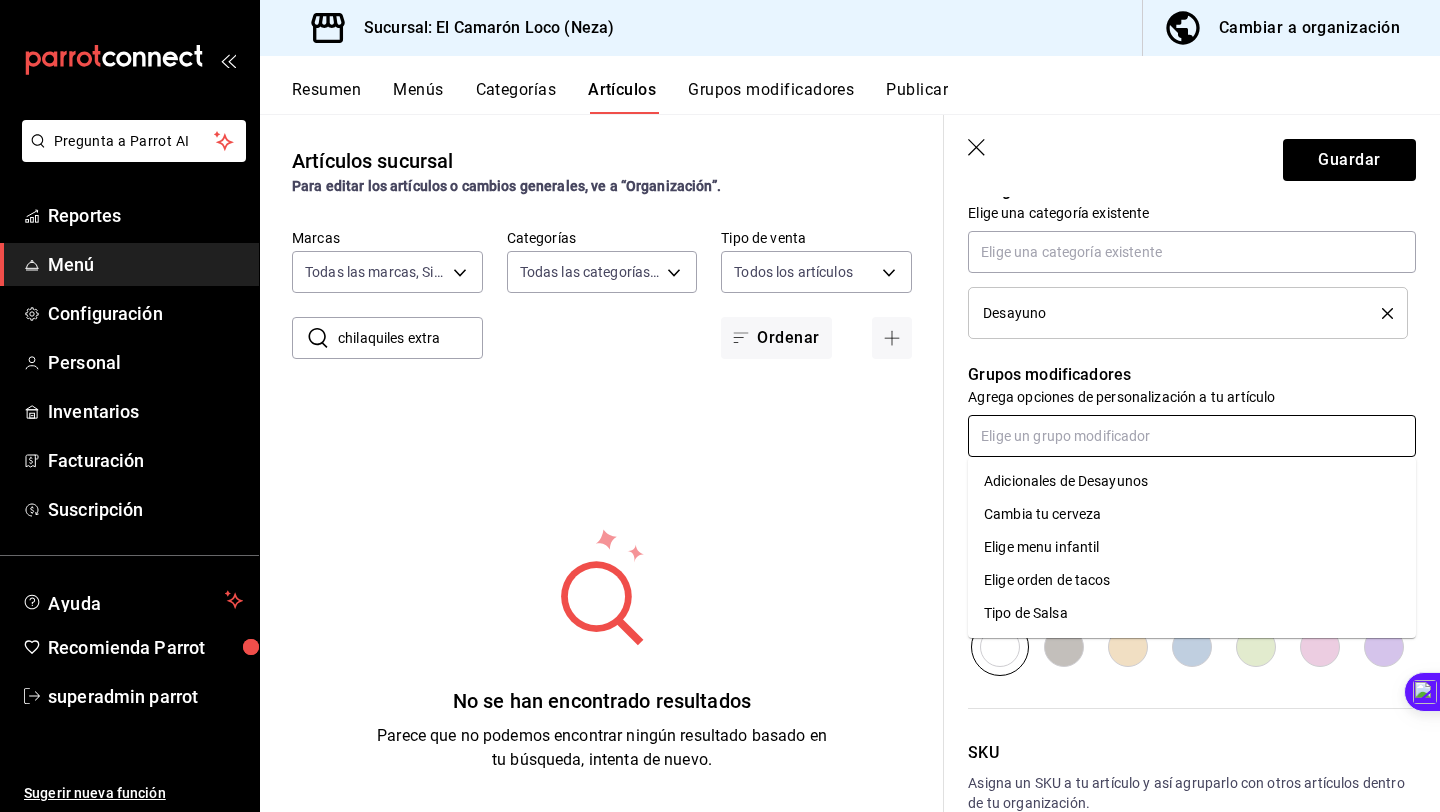 click at bounding box center [1192, 436] 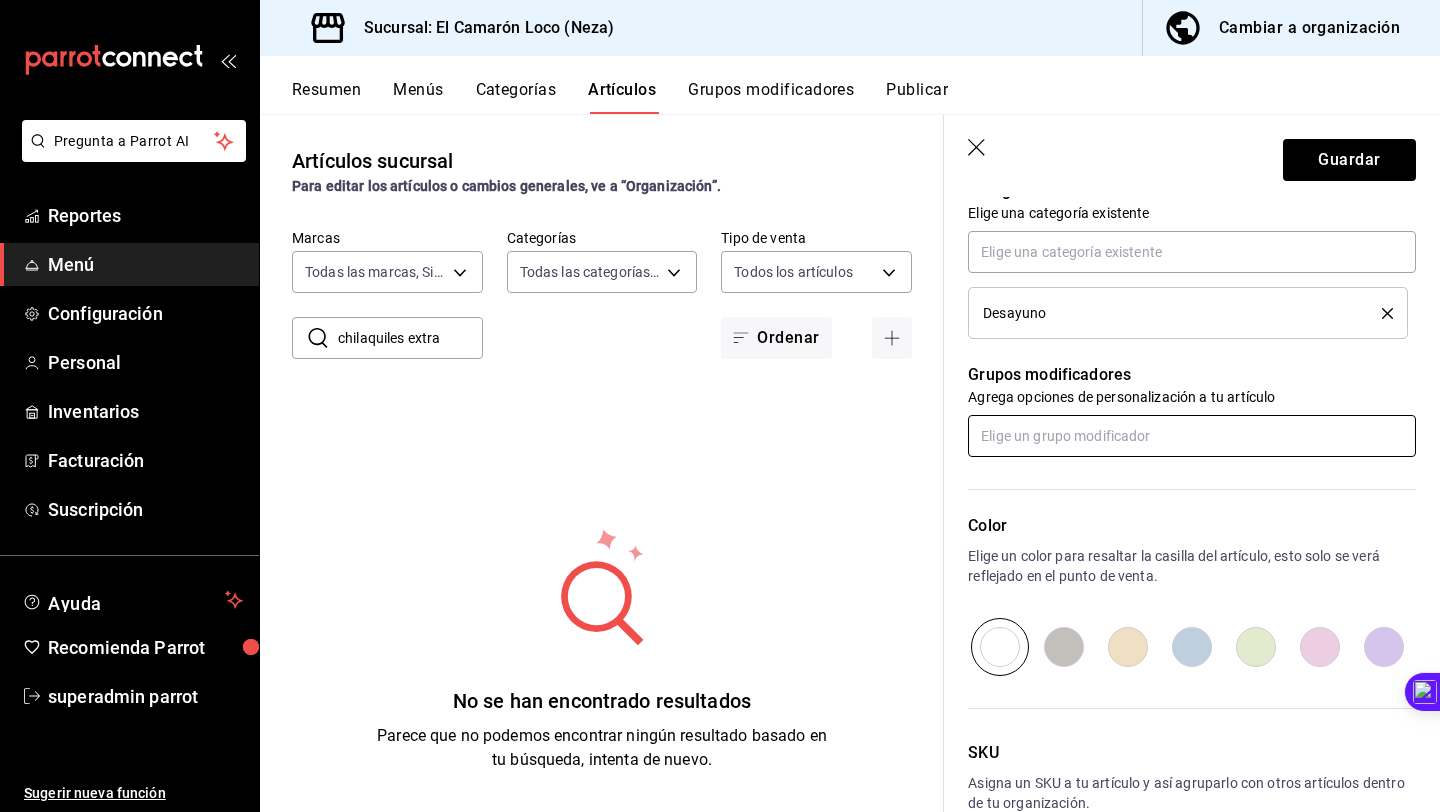click at bounding box center (1192, 436) 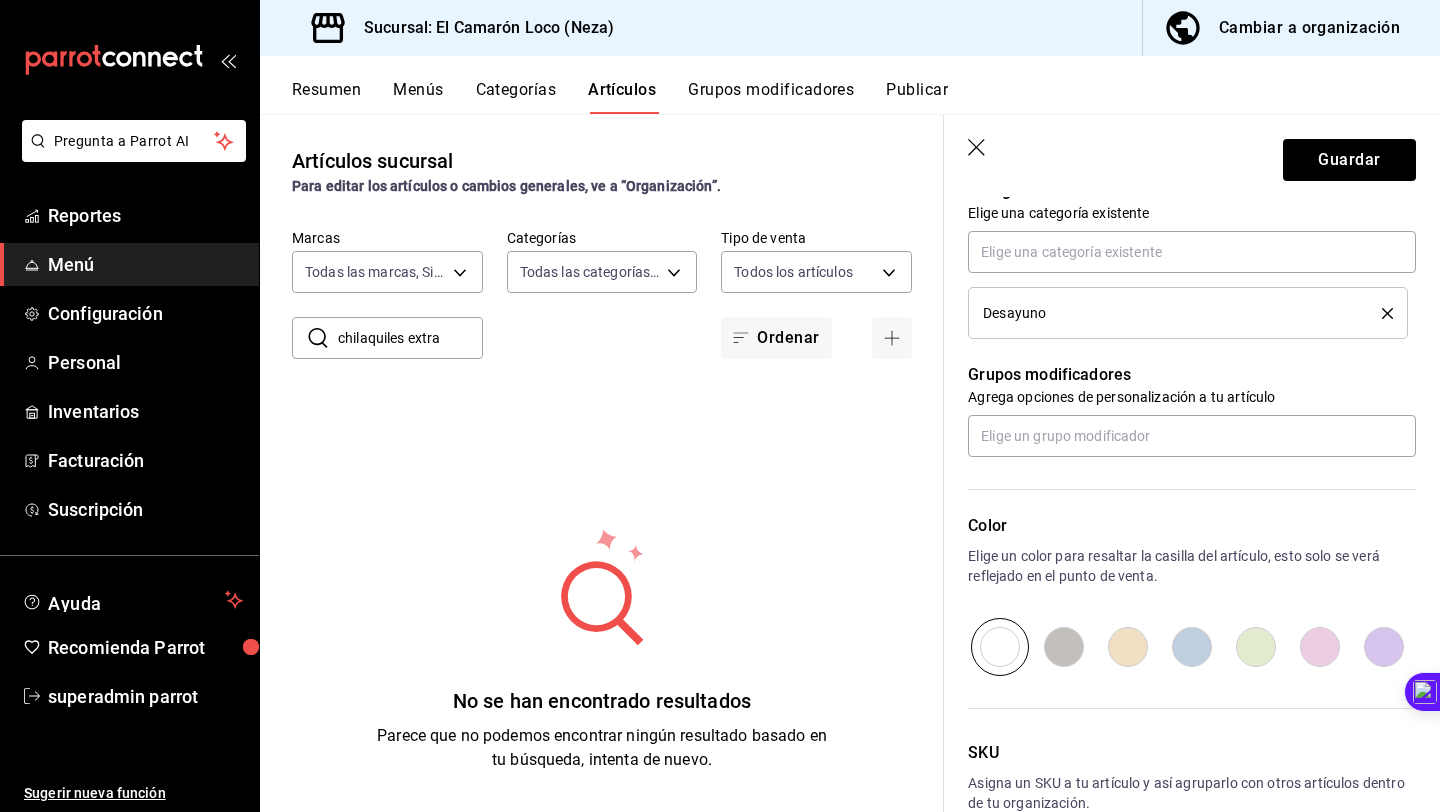 click on "Color Elige un color para resaltar la casilla del artículo, esto solo se verá reflejado en el punto de venta." at bounding box center (1180, 566) 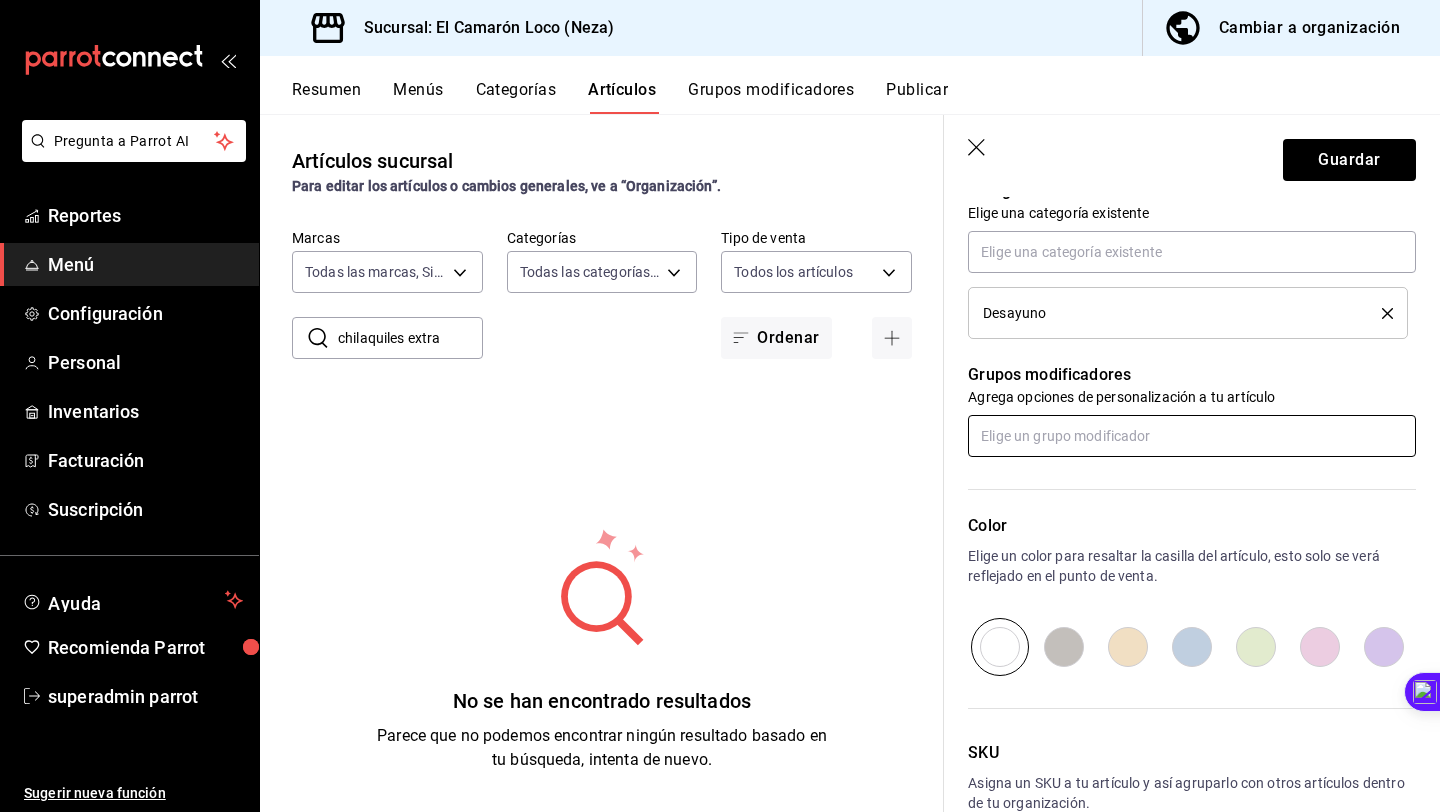 click at bounding box center [1192, 436] 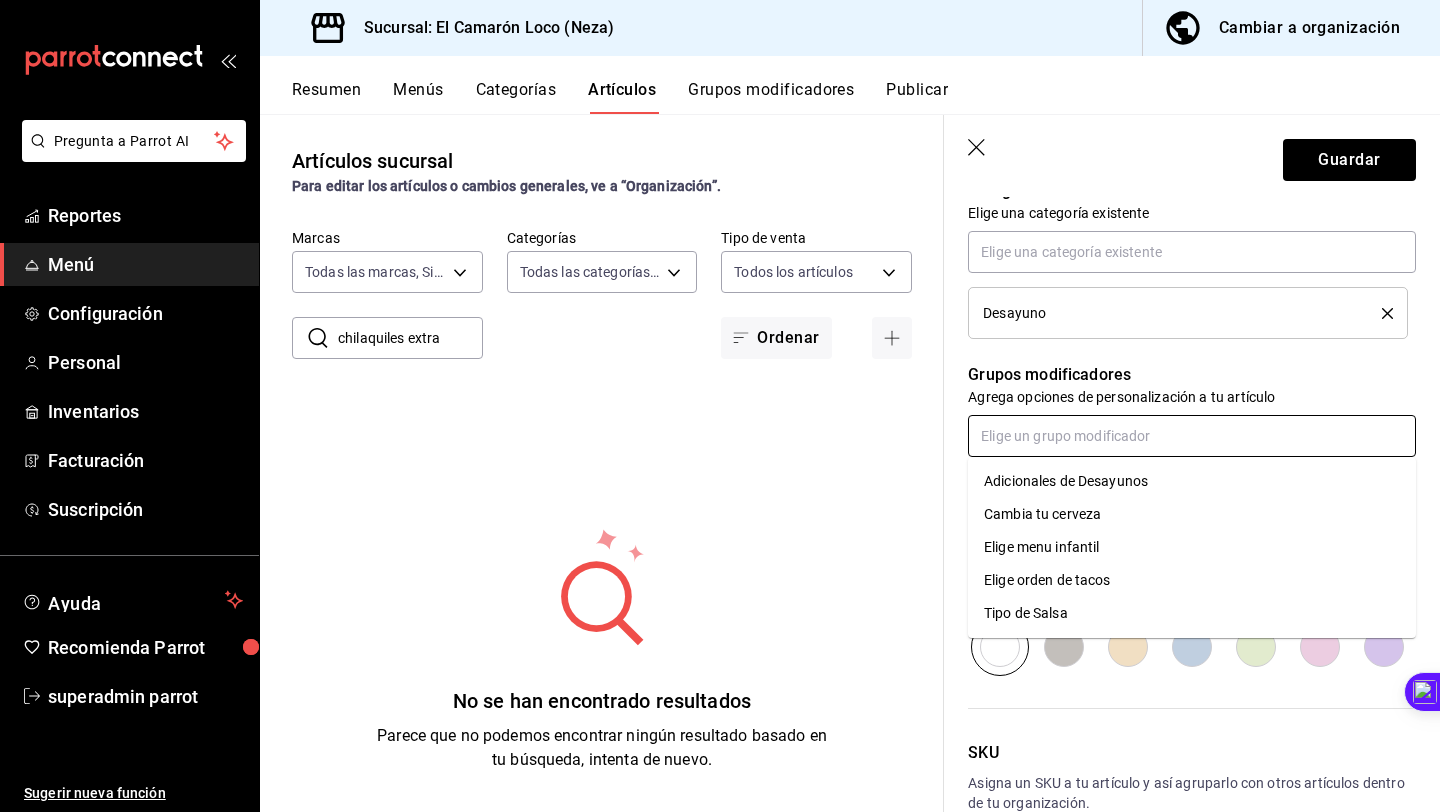 click at bounding box center [1192, 436] 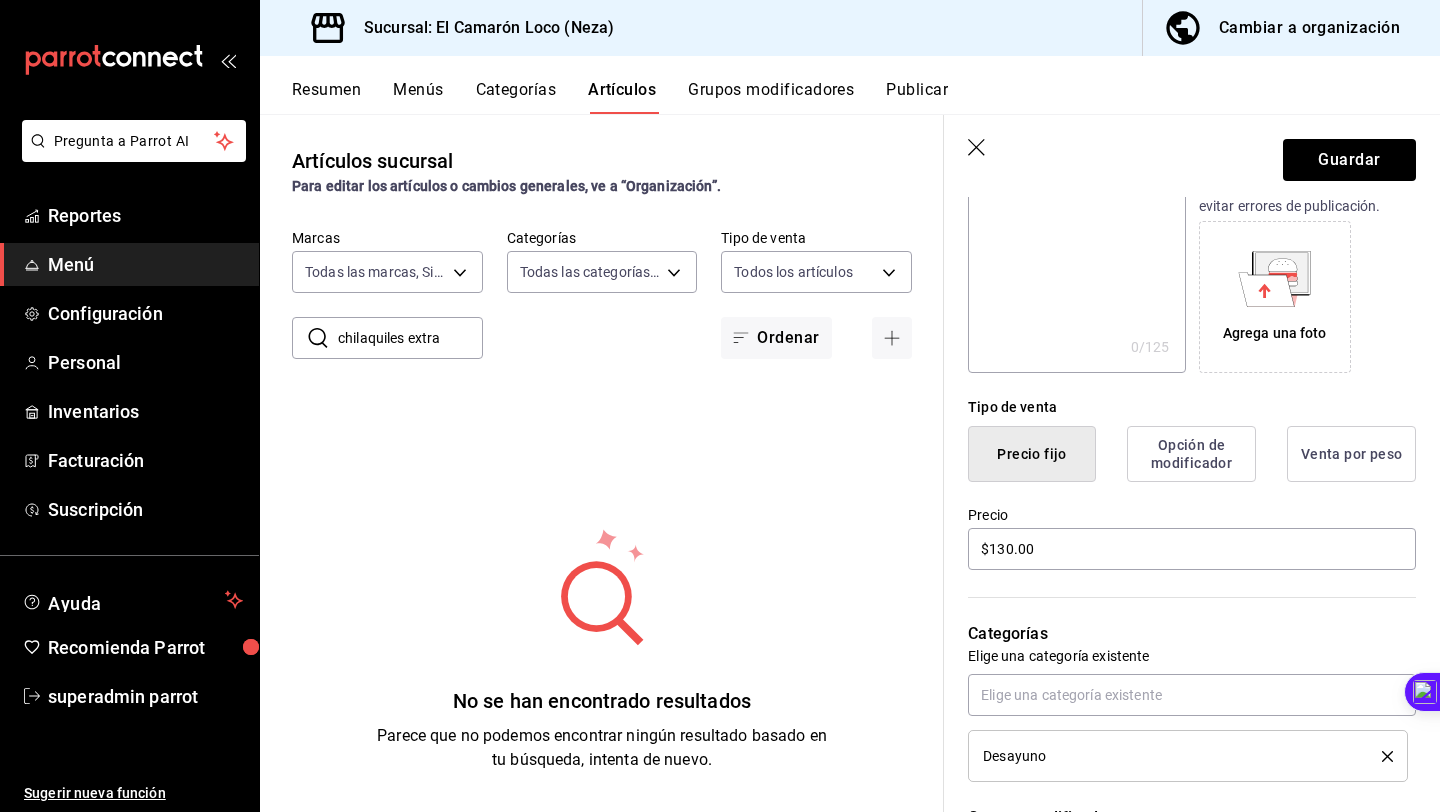 scroll, scrollTop: 0, scrollLeft: 0, axis: both 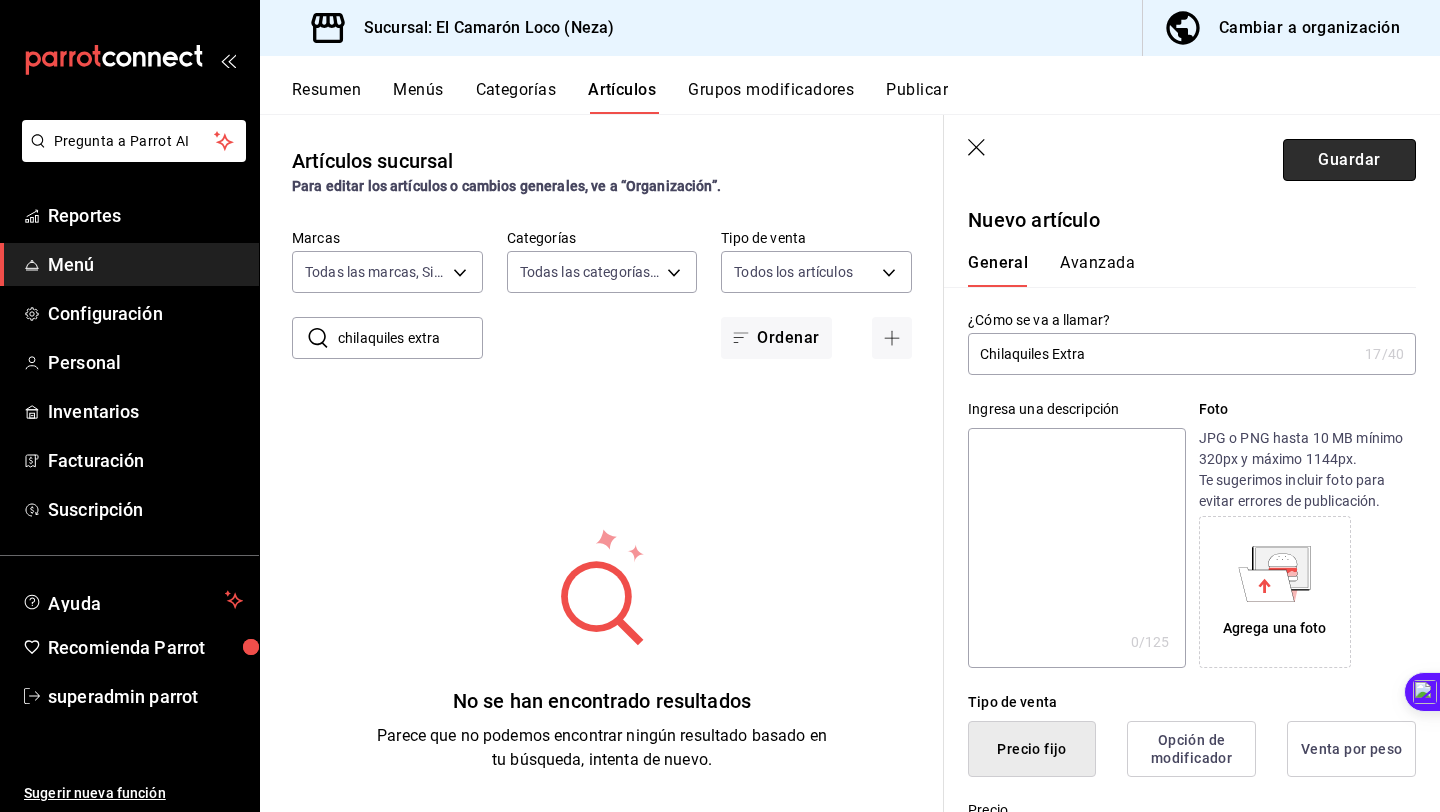 click on "Guardar" at bounding box center (1349, 160) 